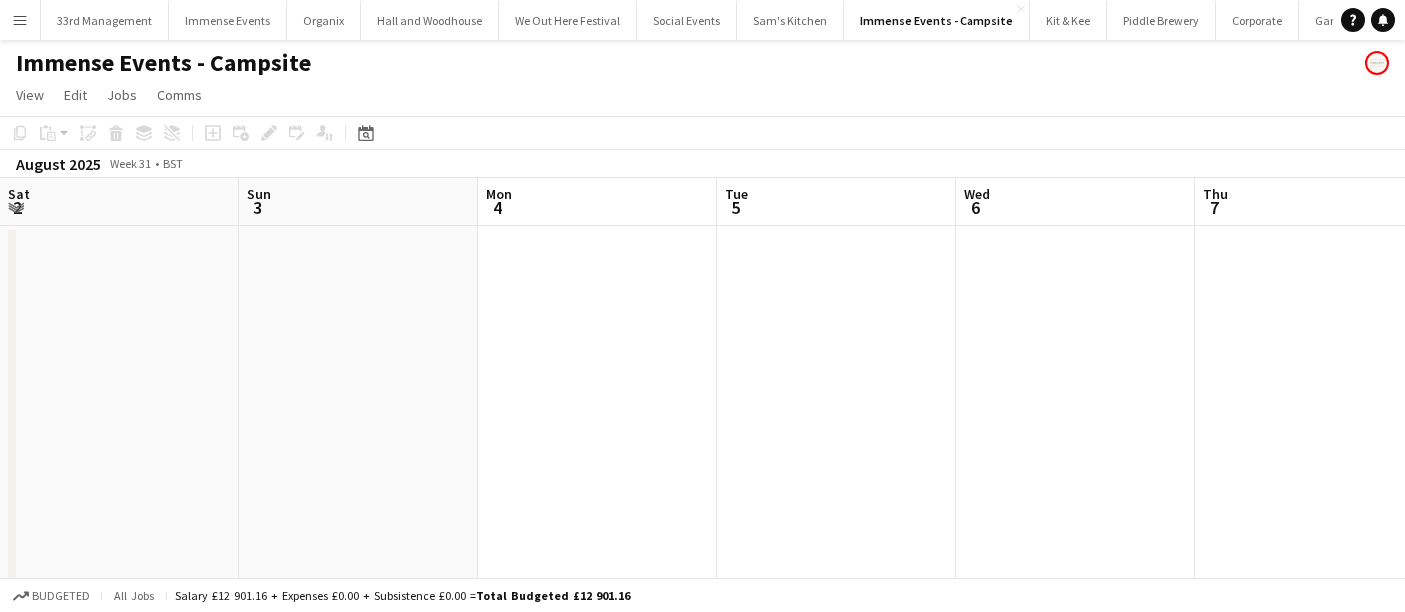 scroll, scrollTop: 0, scrollLeft: 0, axis: both 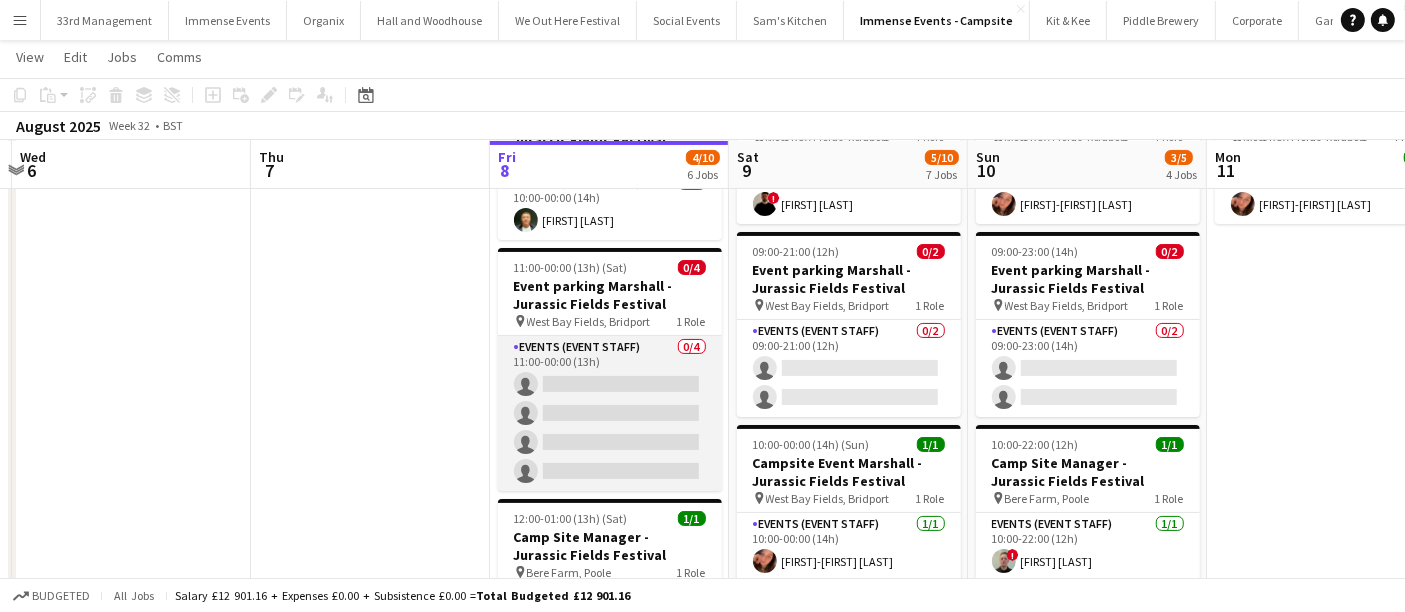 click on "Events (Event Staff)   0/4   11:00-00:00 (13h)
single-neutral-actions
single-neutral-actions
single-neutral-actions
single-neutral-actions" at bounding box center [610, 413] 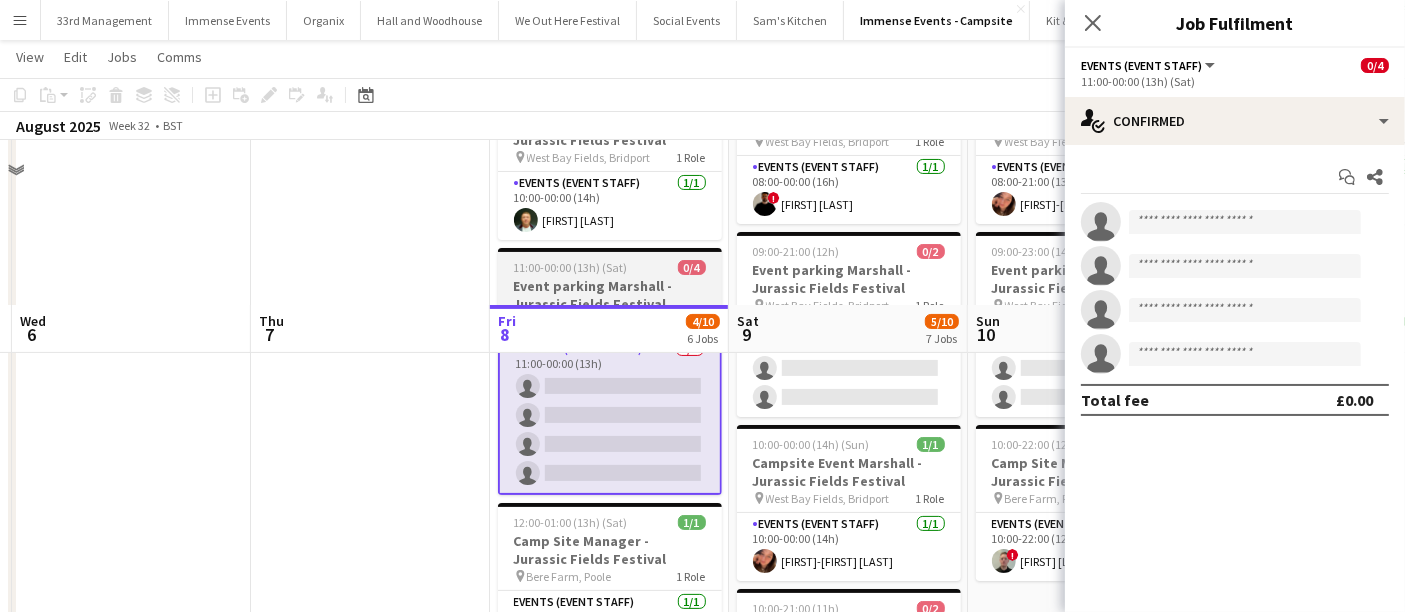 scroll, scrollTop: 610, scrollLeft: 0, axis: vertical 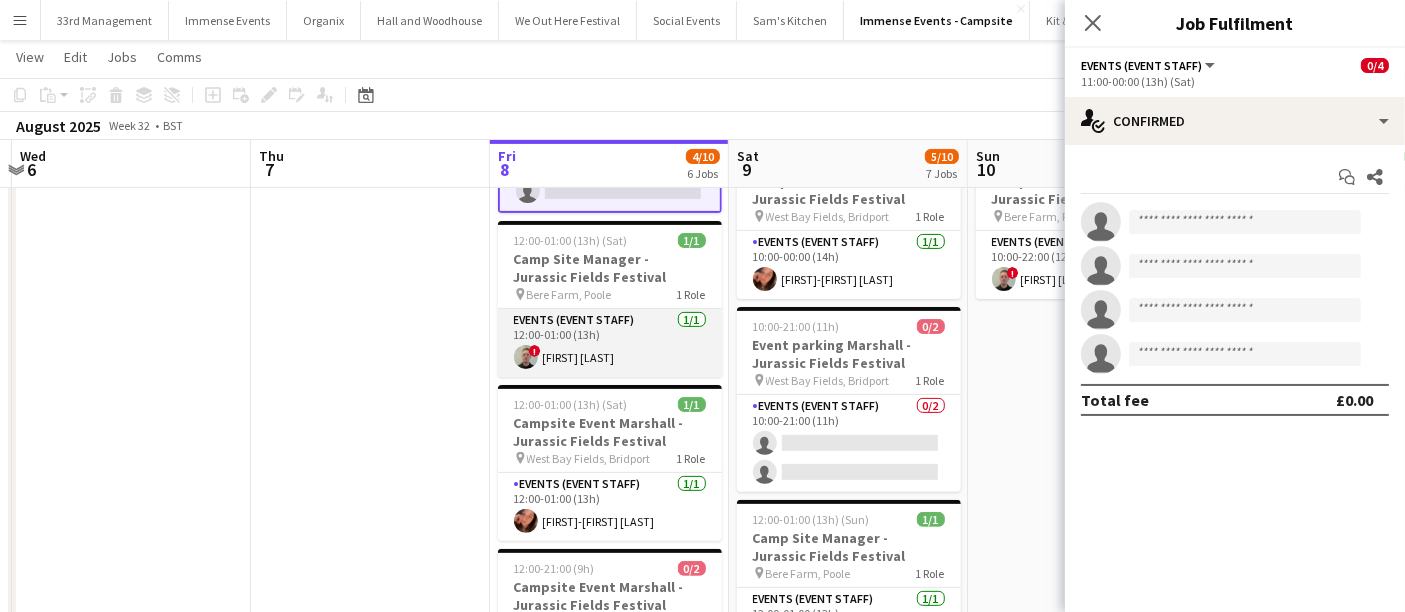 click on "Events (Event Staff)   1/1   12:00-01:00 (13h)
! phillip sidebotham" at bounding box center (610, 343) 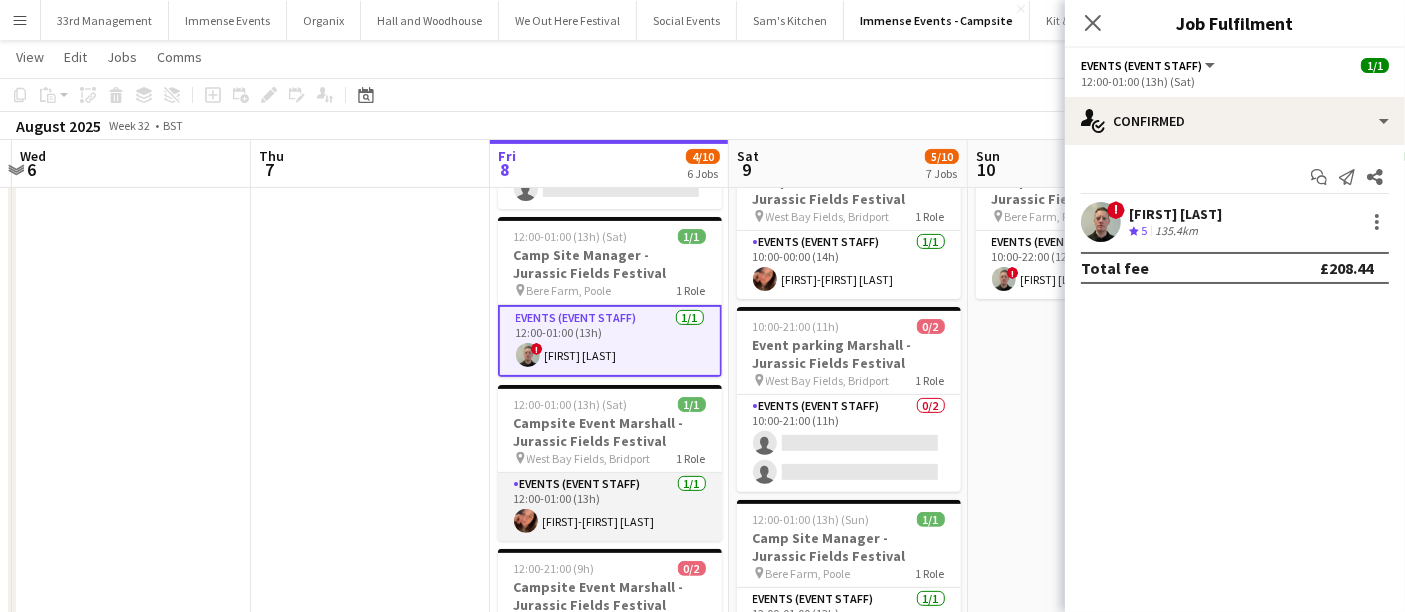 click on "Events (Event Staff)   1/1   12:00-01:00 (13h)
Jessica-May Sheppard" at bounding box center [610, 507] 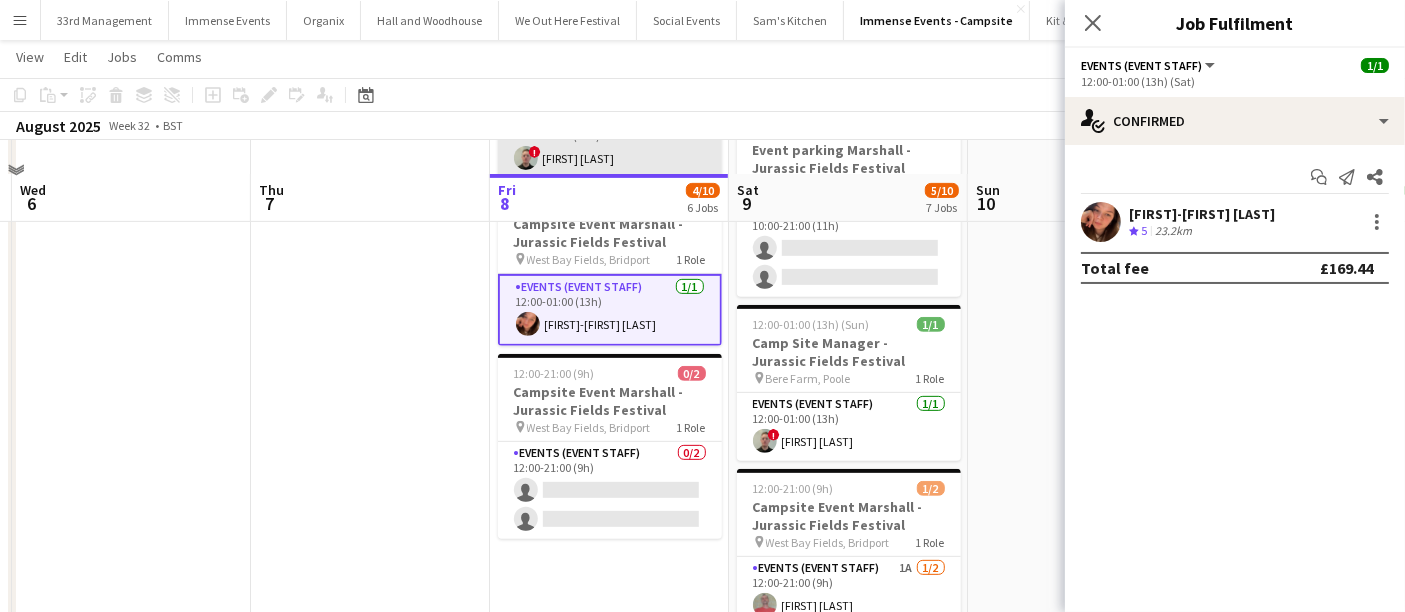 scroll, scrollTop: 839, scrollLeft: 0, axis: vertical 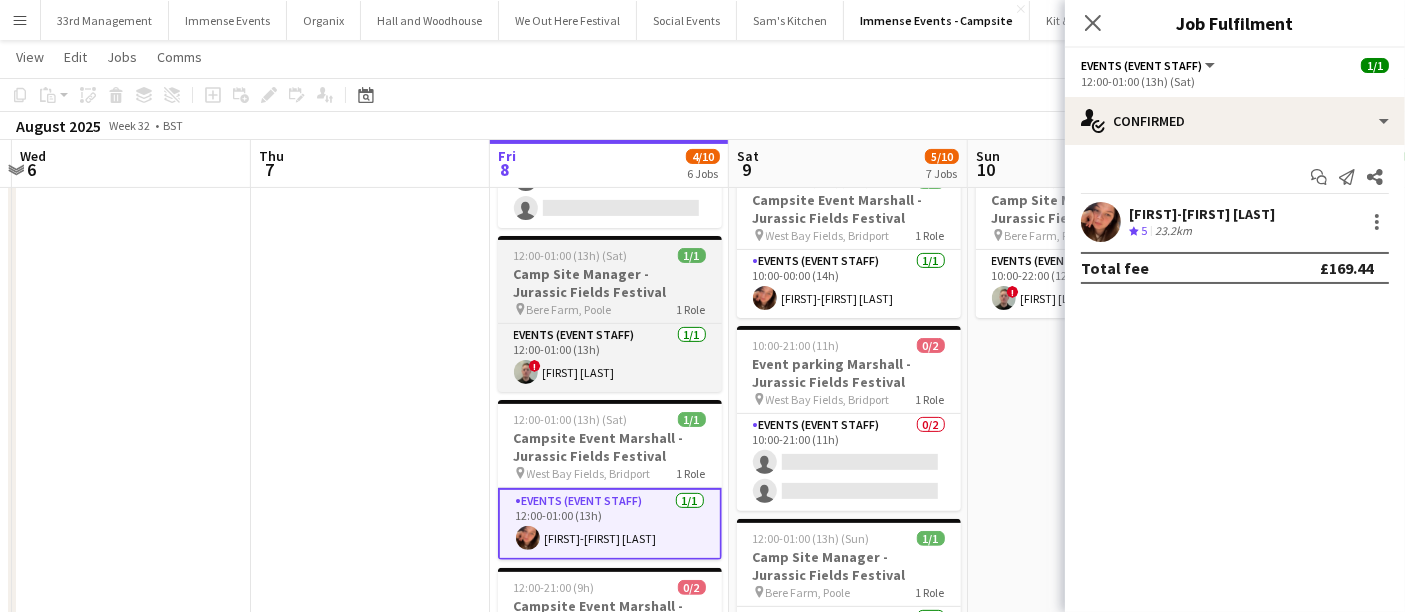 click on "12:00-01:00 (13h) (Sat)   1/1   Camp Site Manager - Jurassic Fields Festival
pin
Bere Farm, Poole   1 Role   Events (Event Staff)   1/1   12:00-01:00 (13h)
! phillip sidebotham" at bounding box center [610, 314] 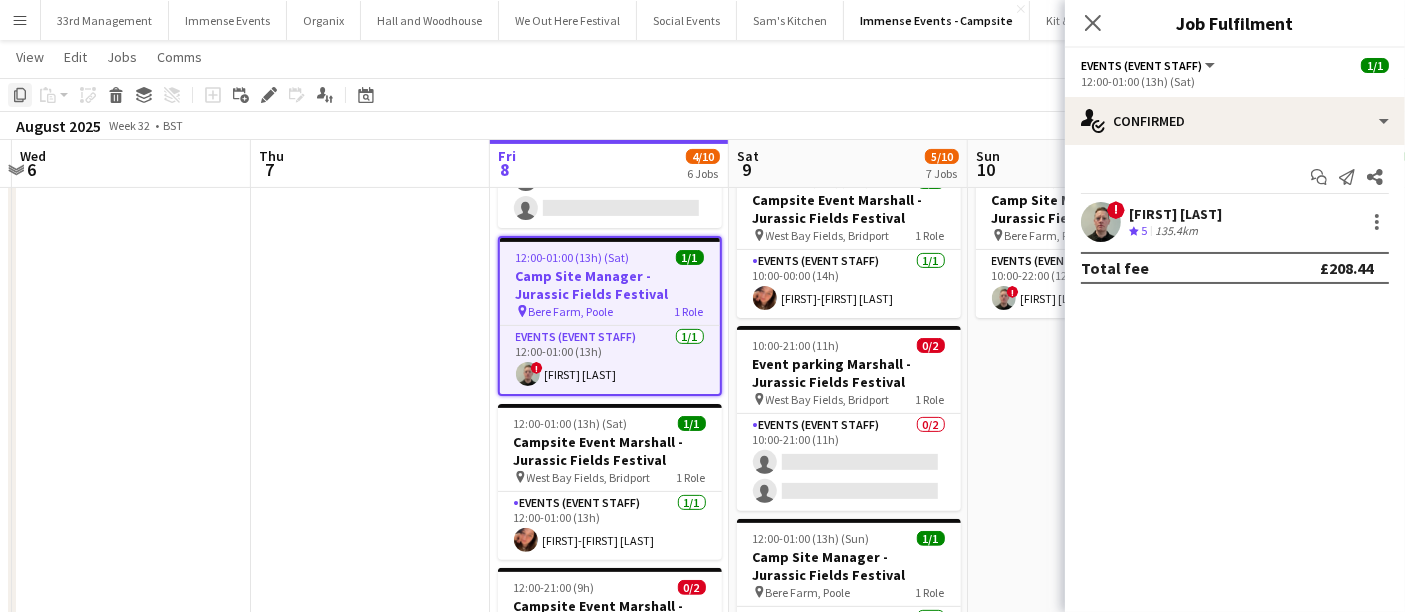 click on "Copy" 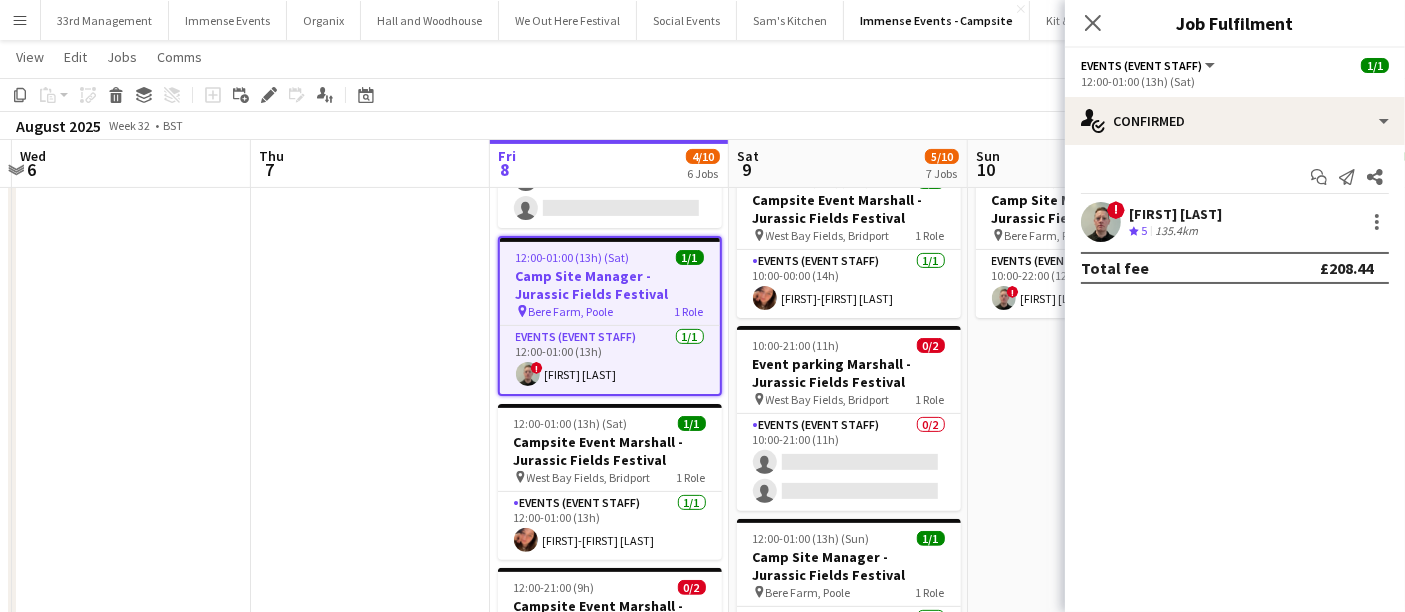 click at bounding box center (370, 276) 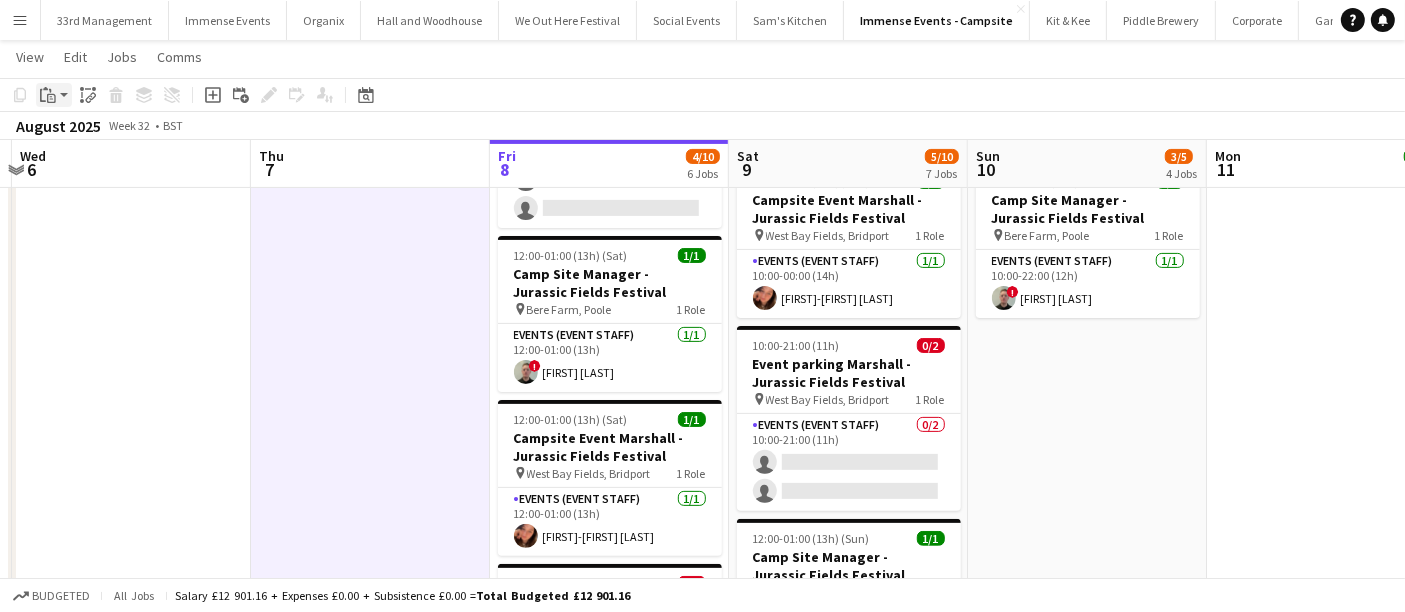 click on "Paste" at bounding box center (48, 95) 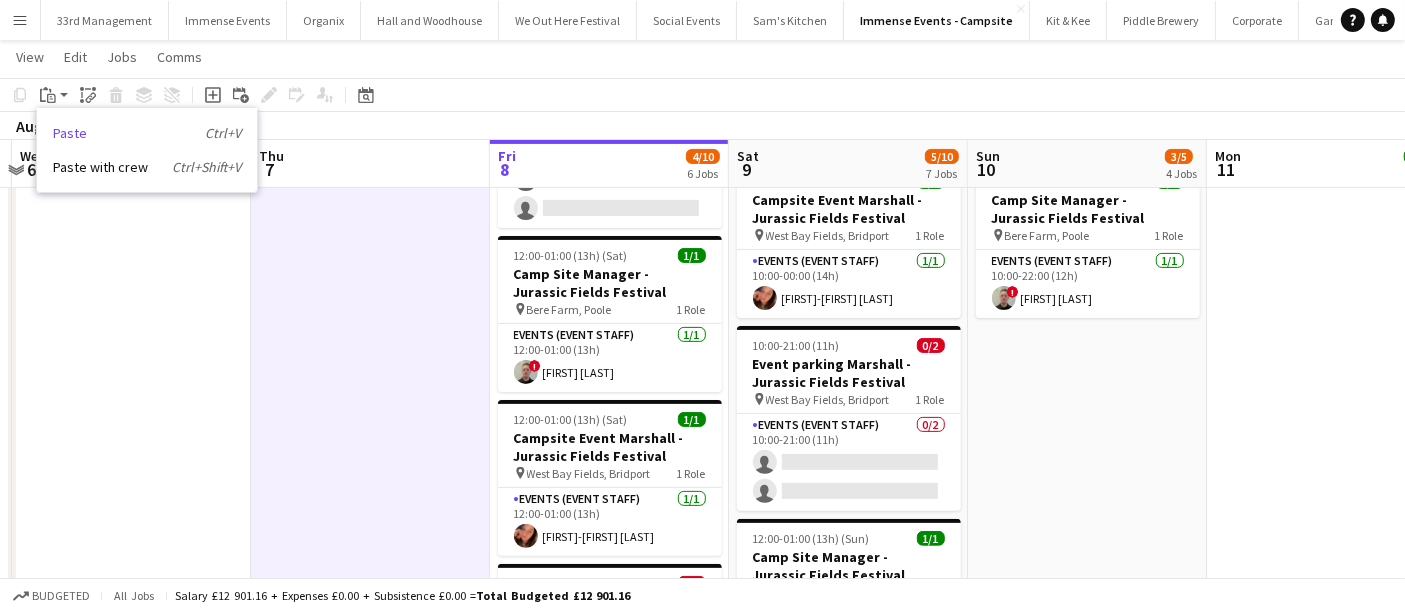 click on "Paste   Ctrl+V" at bounding box center (147, 133) 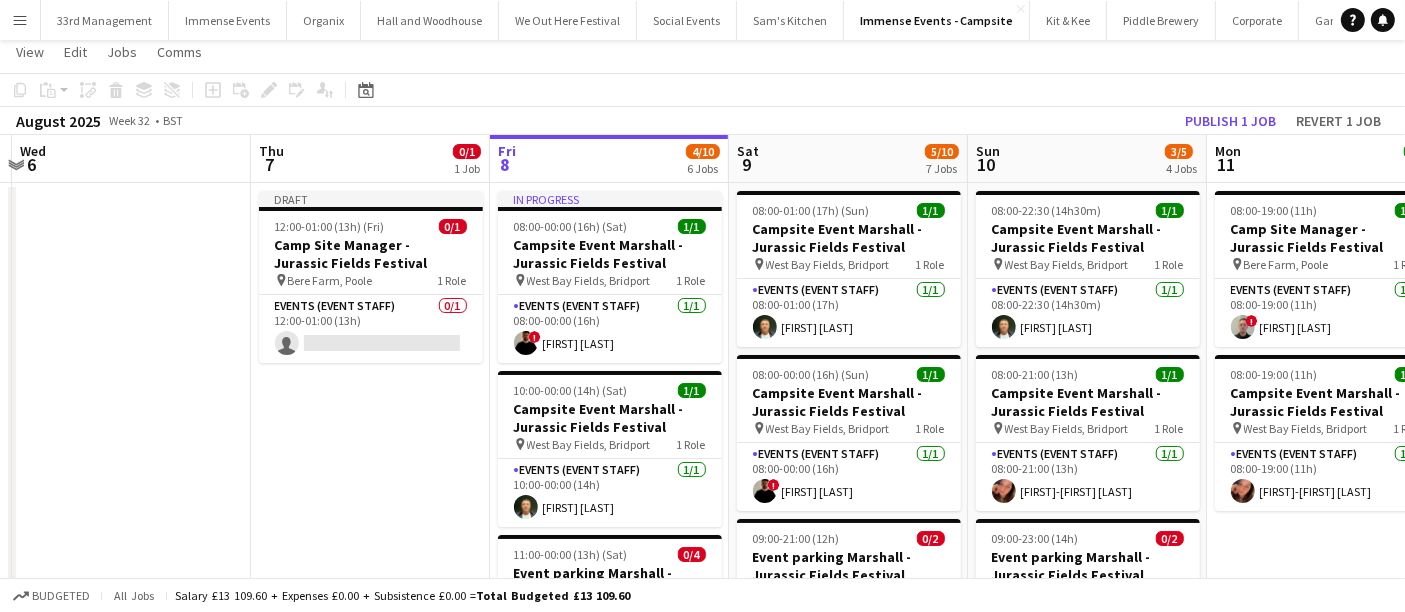 scroll, scrollTop: 0, scrollLeft: 0, axis: both 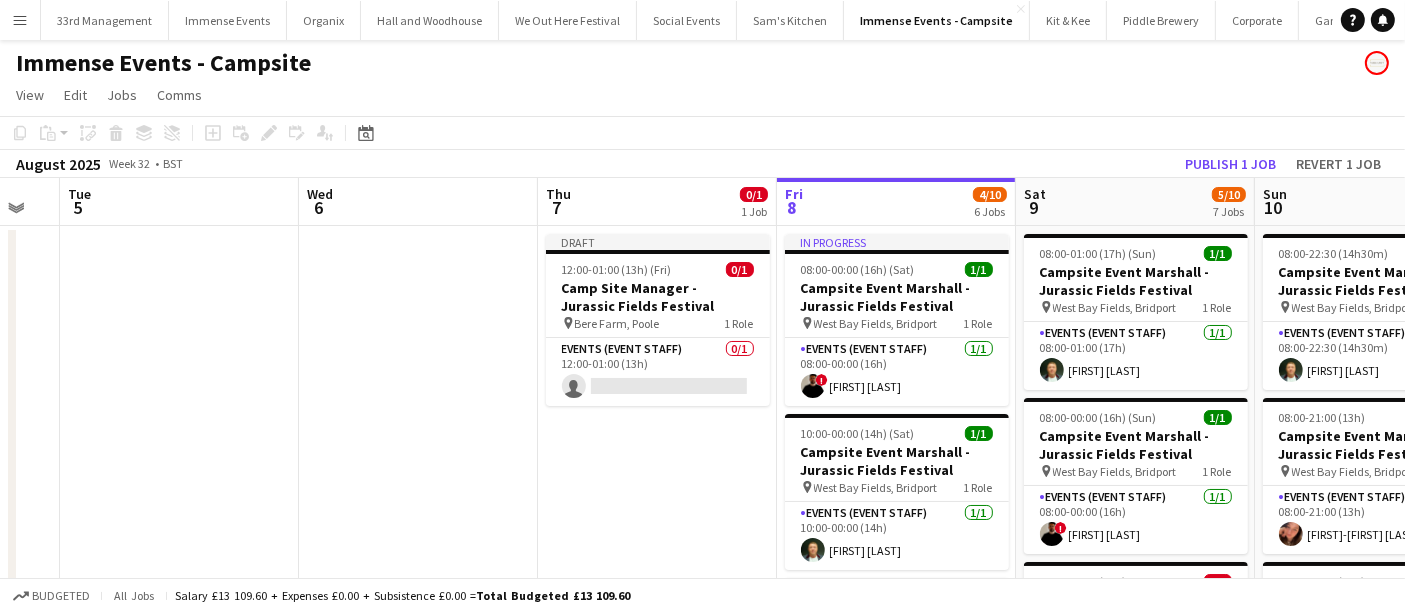 click at bounding box center (418, 869) 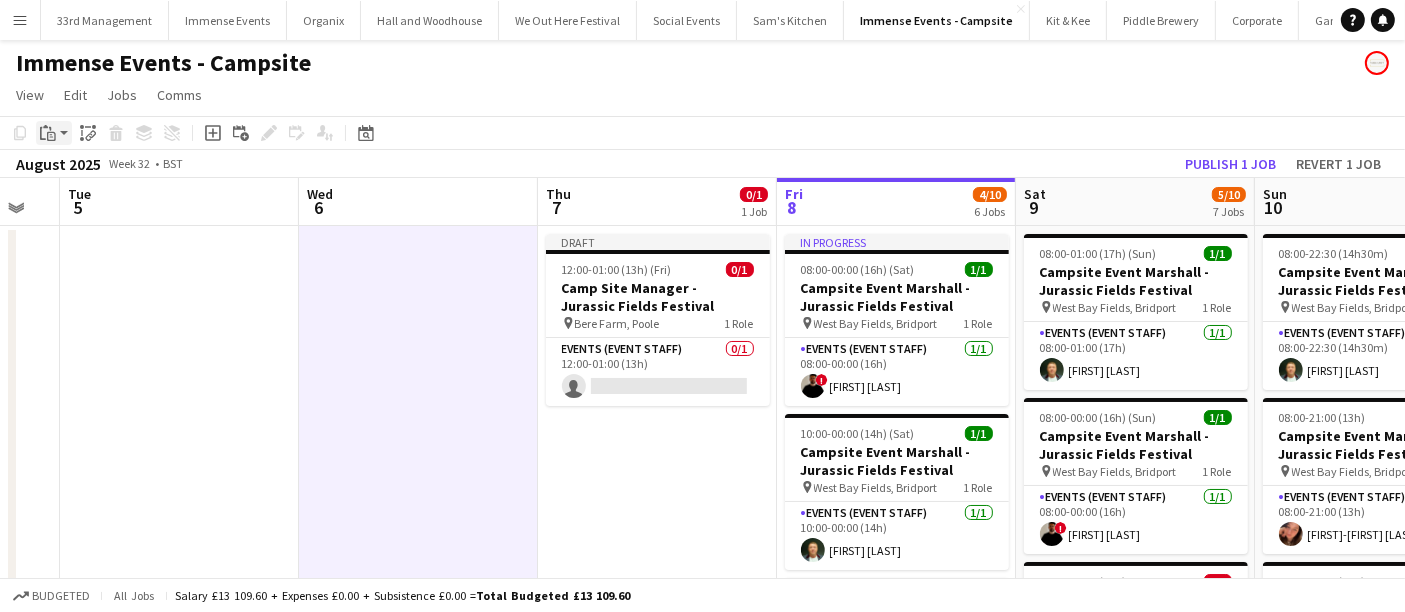 click on "Paste" 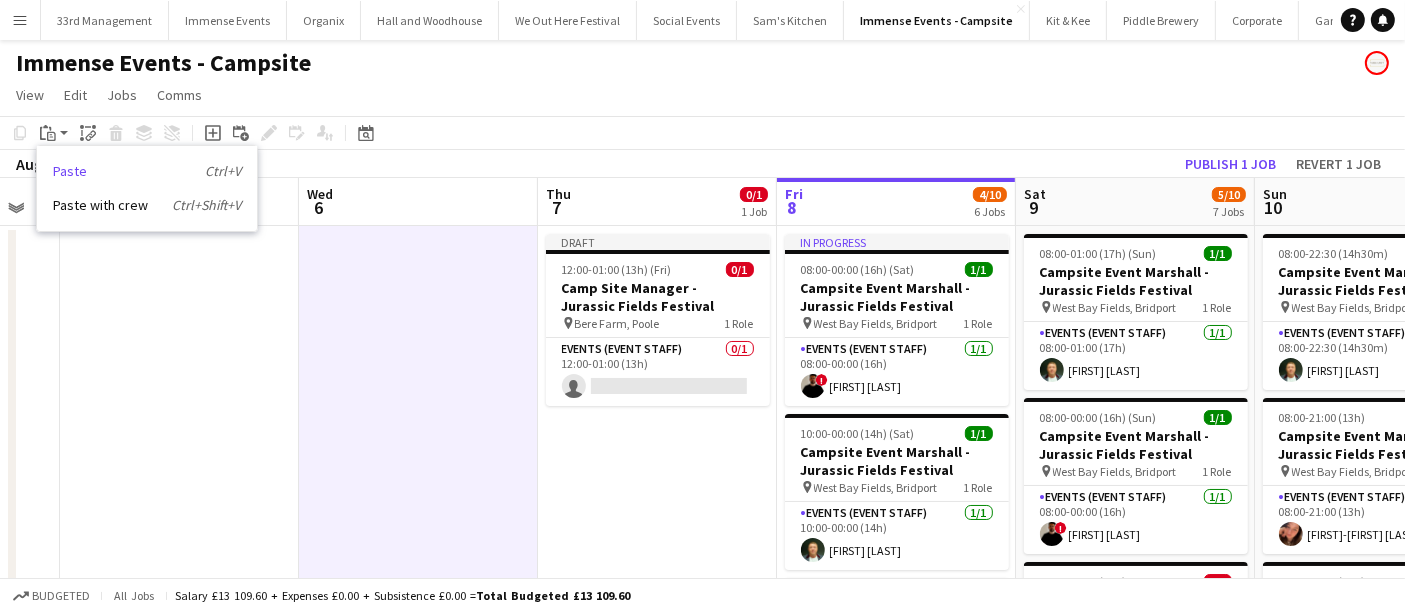click on "Paste   Ctrl+V" at bounding box center [147, 171] 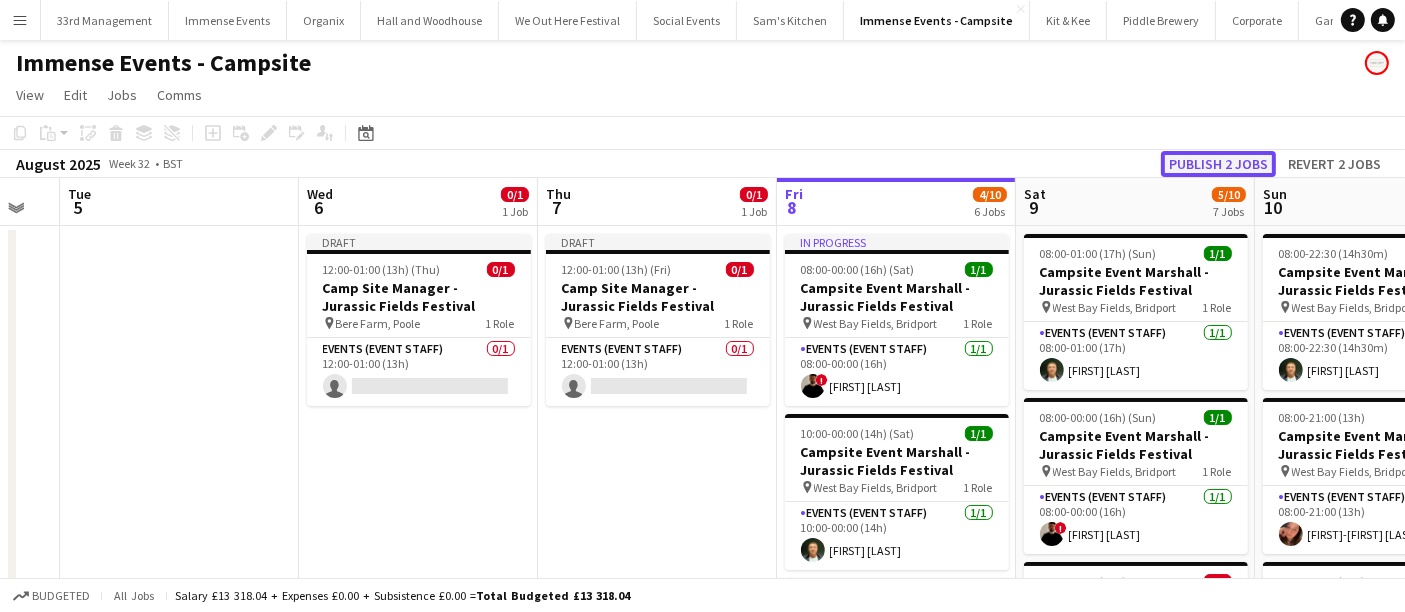 click on "Publish 2 jobs" 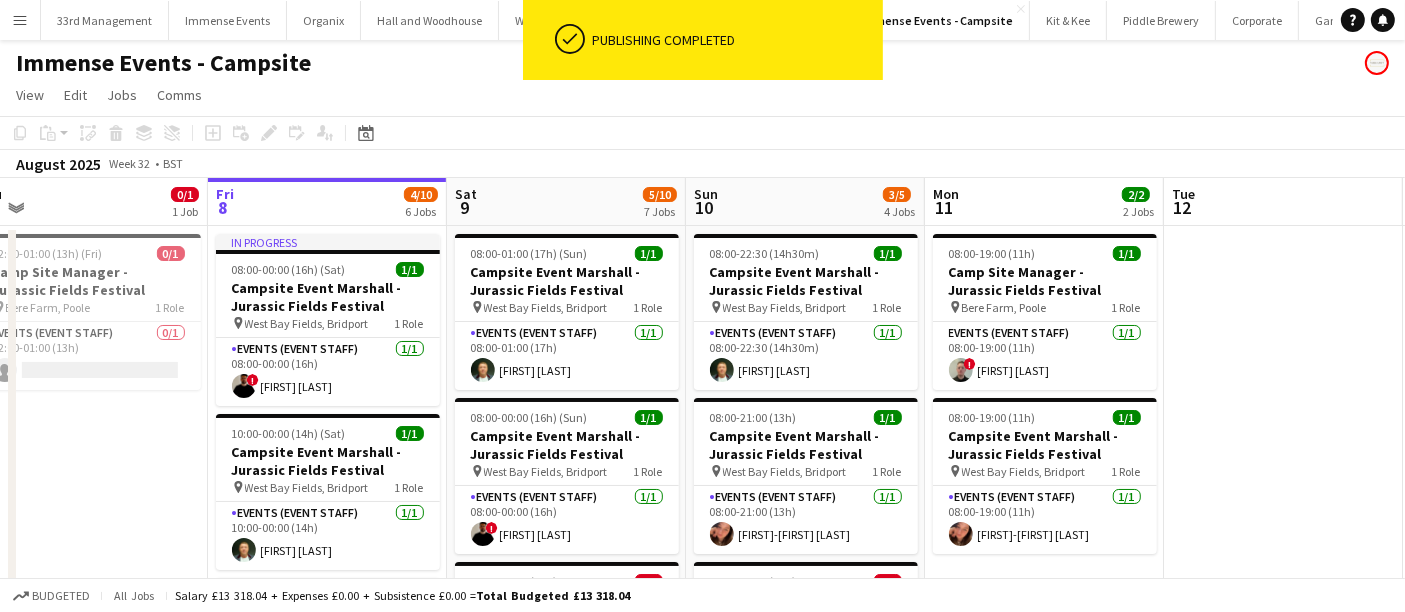 scroll, scrollTop: 0, scrollLeft: 754, axis: horizontal 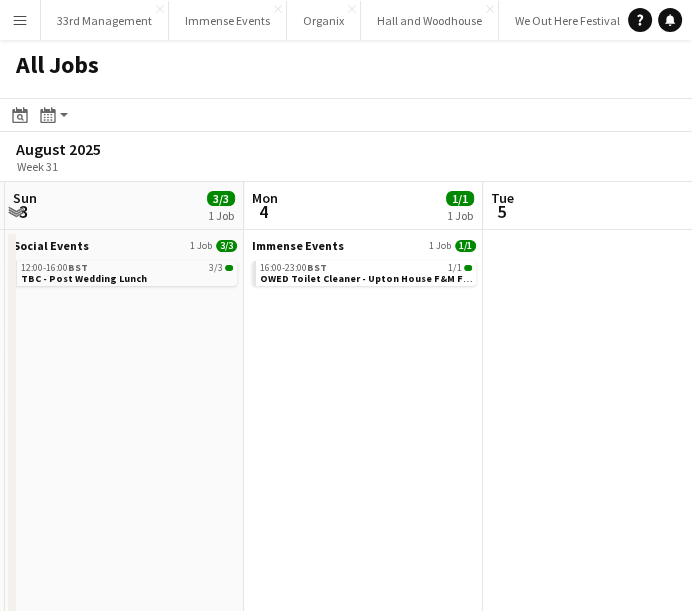 click on "All Jobs" 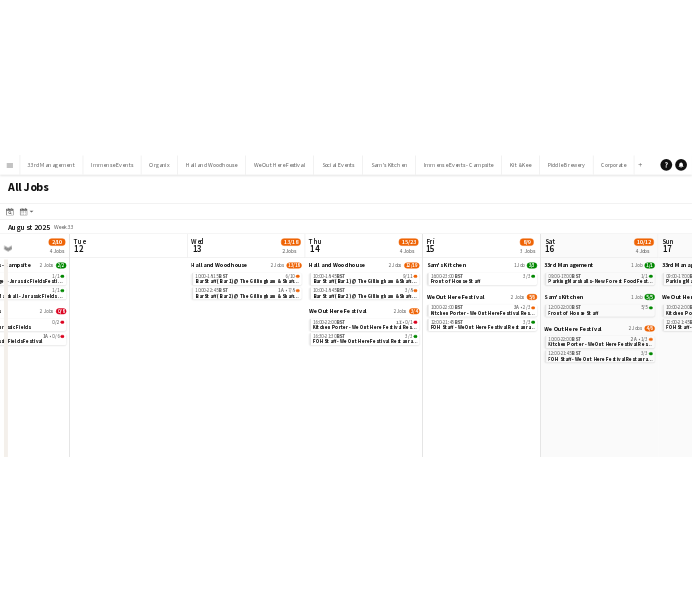 scroll, scrollTop: 0, scrollLeft: 817, axis: horizontal 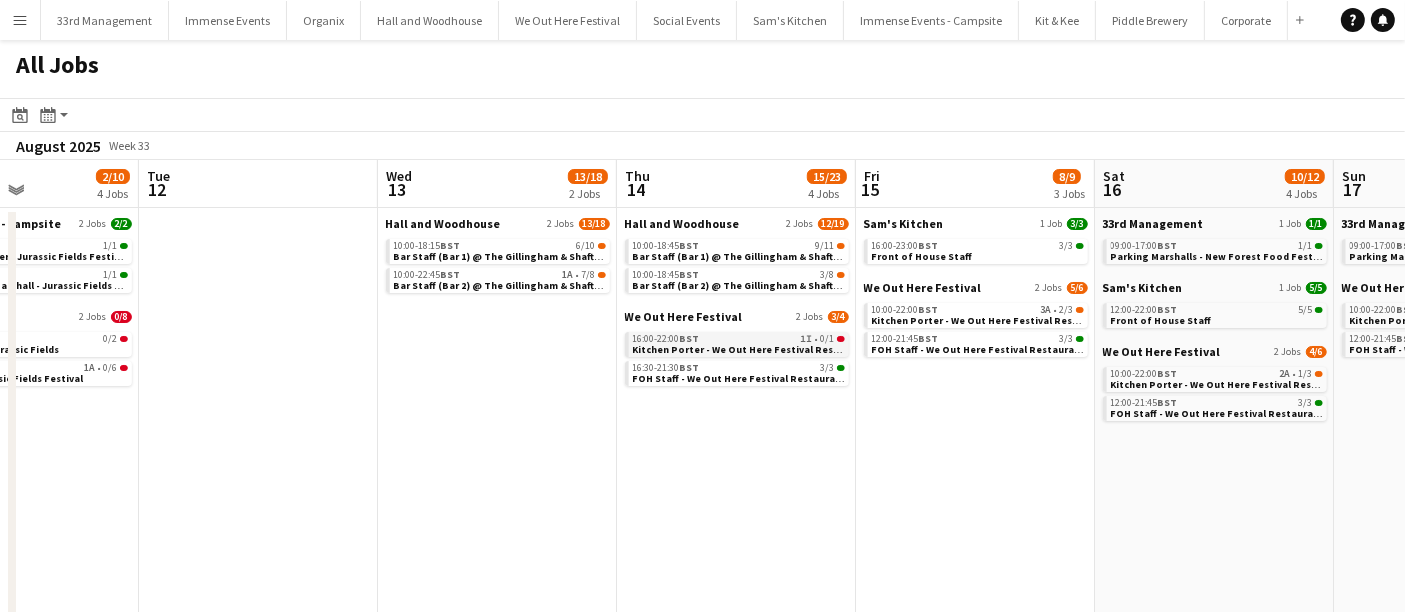 click on "Kitchen Porter - We Out Here Festival Restaurant" at bounding box center [752, 349] 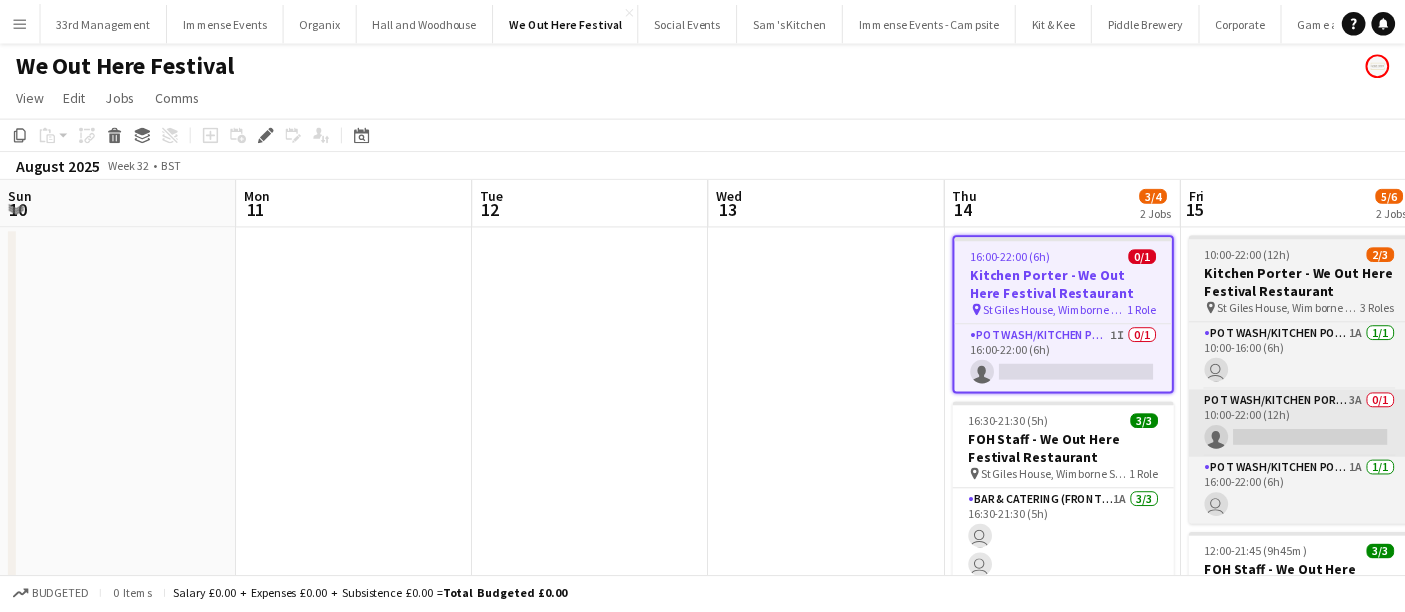 scroll, scrollTop: 0, scrollLeft: 0, axis: both 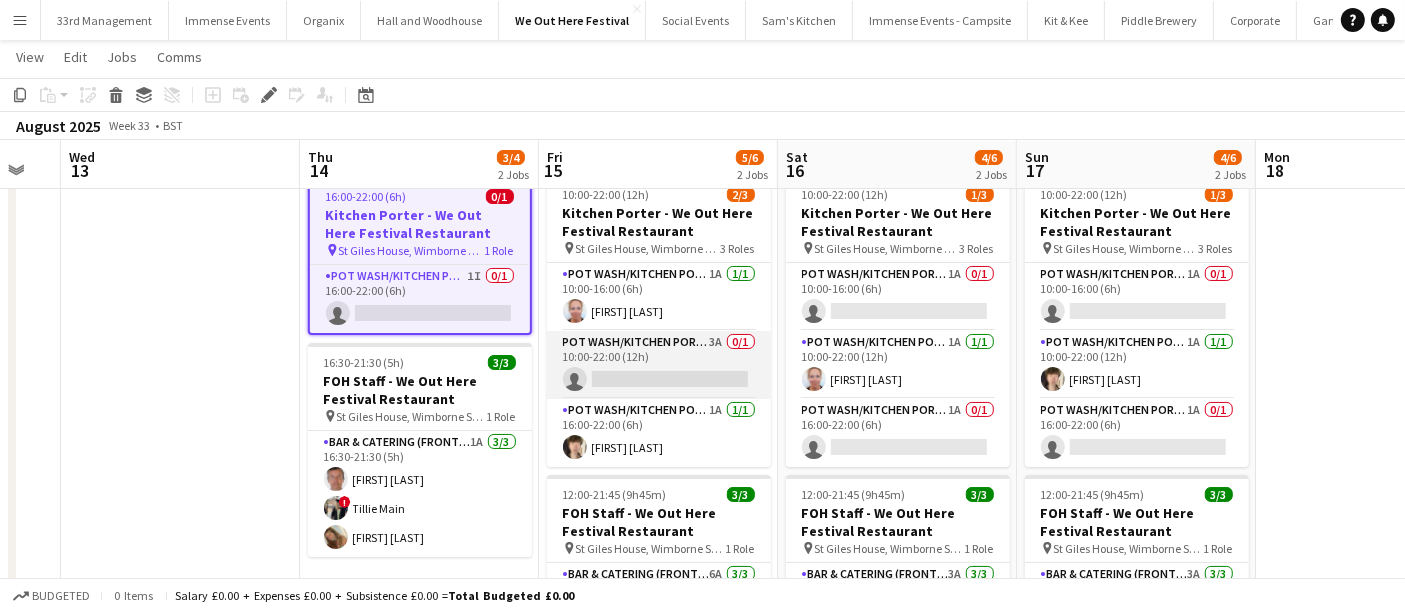 click on "Pot wash/Kitchen porter   3A   0/1   10:00-22:00 (12h)
single-neutral-actions" at bounding box center (659, 365) 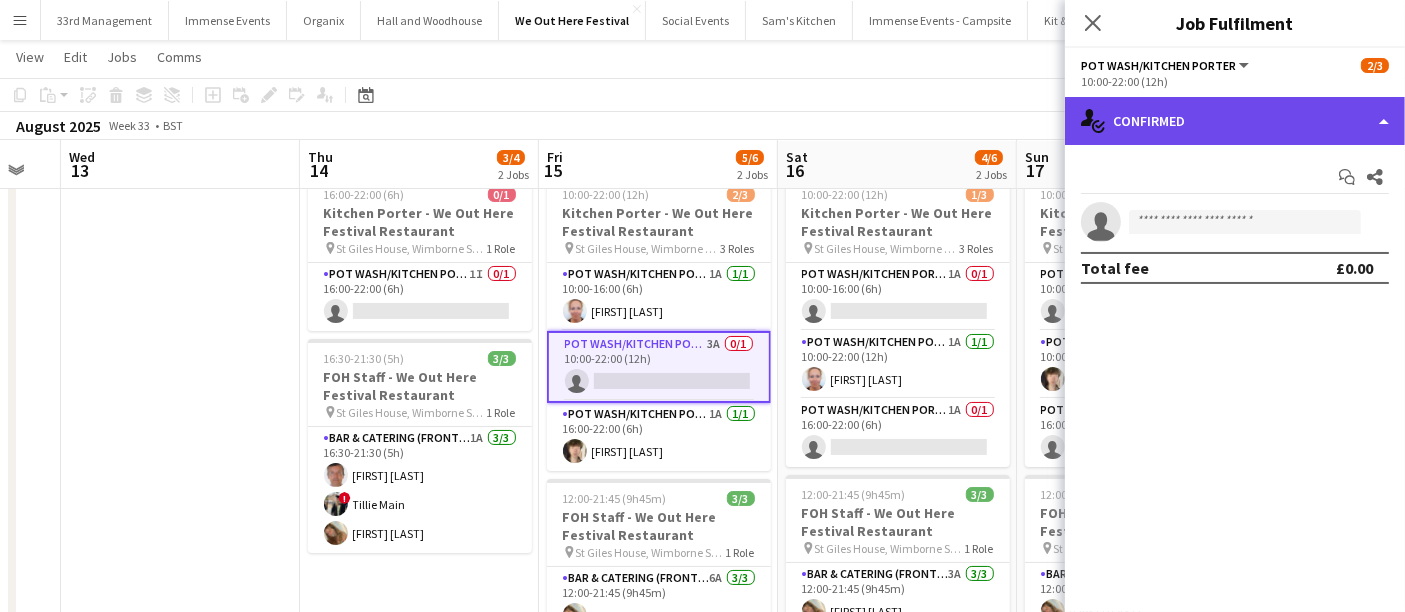 click on "single-neutral-actions-check-2
Confirmed" 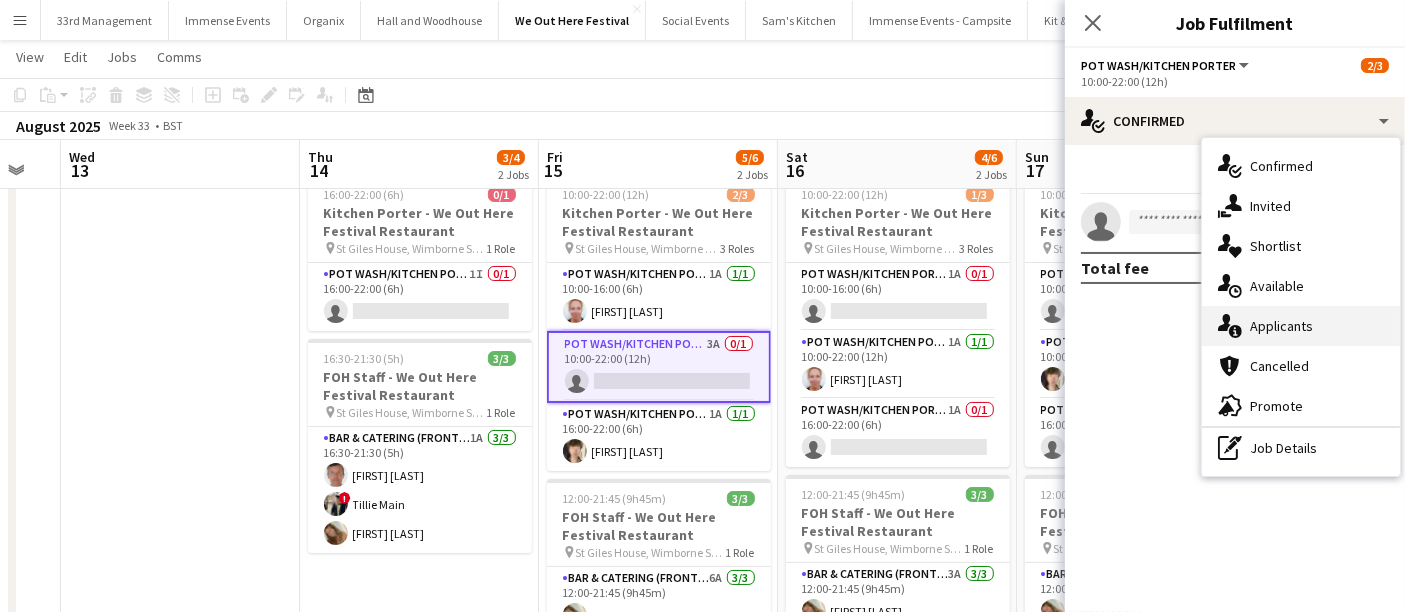 click on "single-neutral-actions-information
Applicants" at bounding box center [1301, 326] 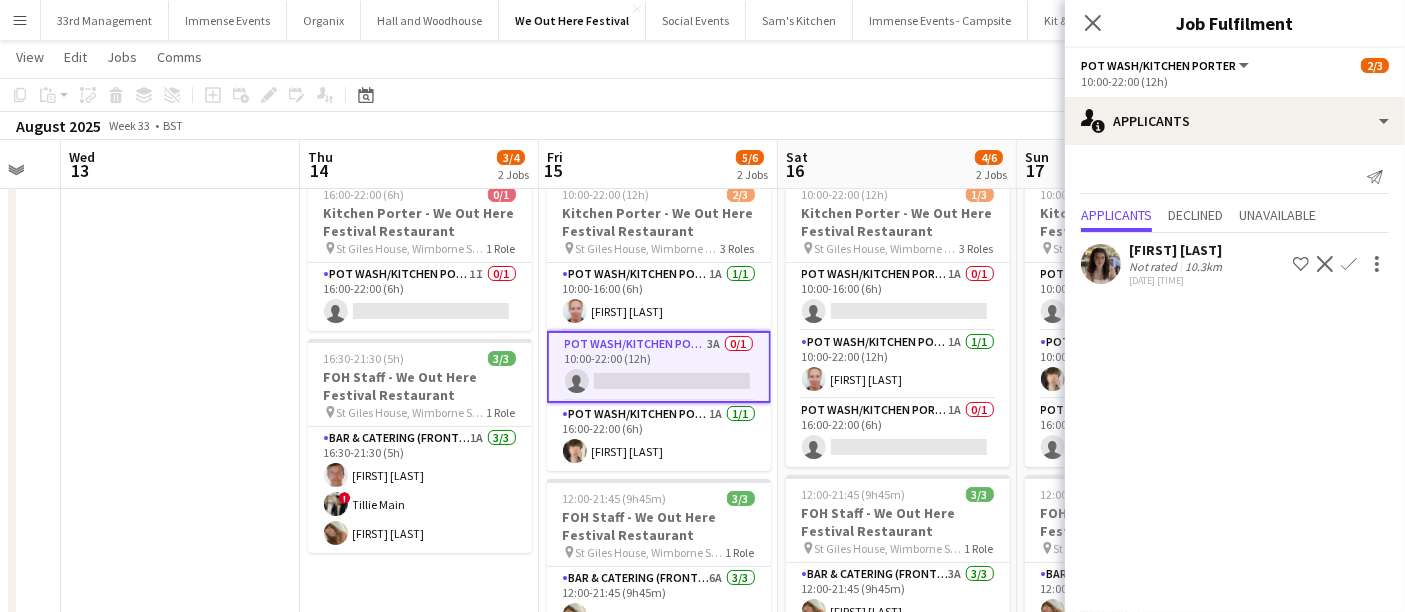 click 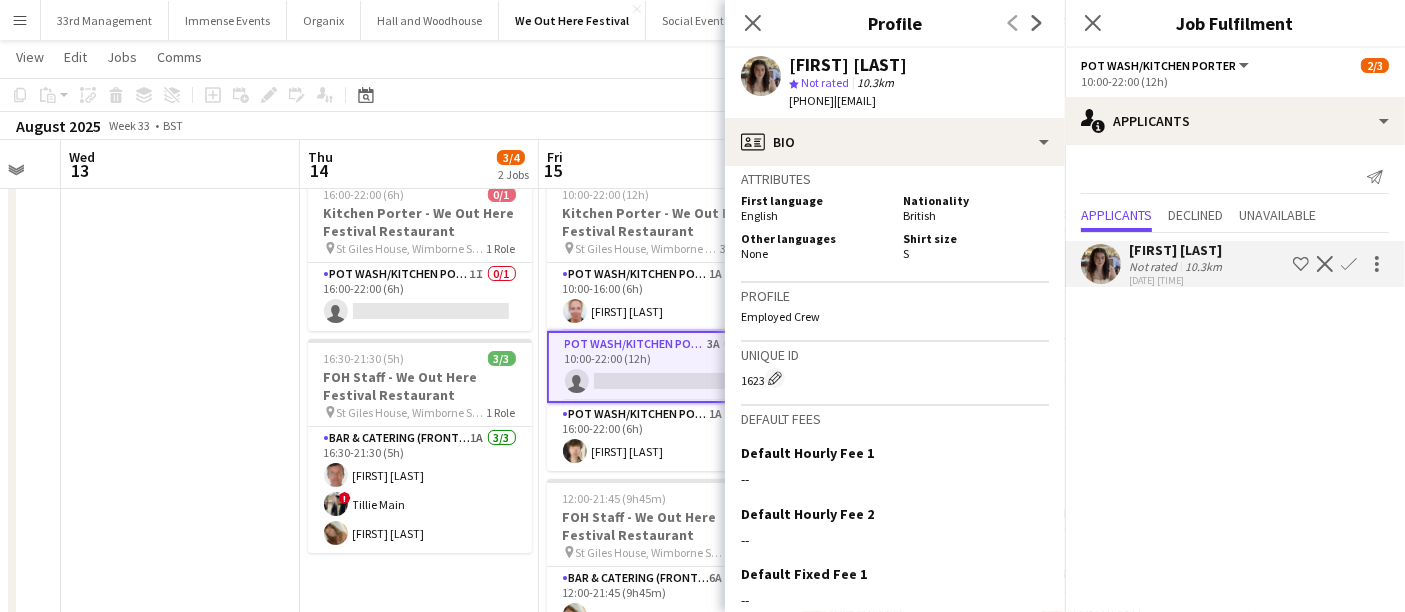scroll, scrollTop: 595, scrollLeft: 0, axis: vertical 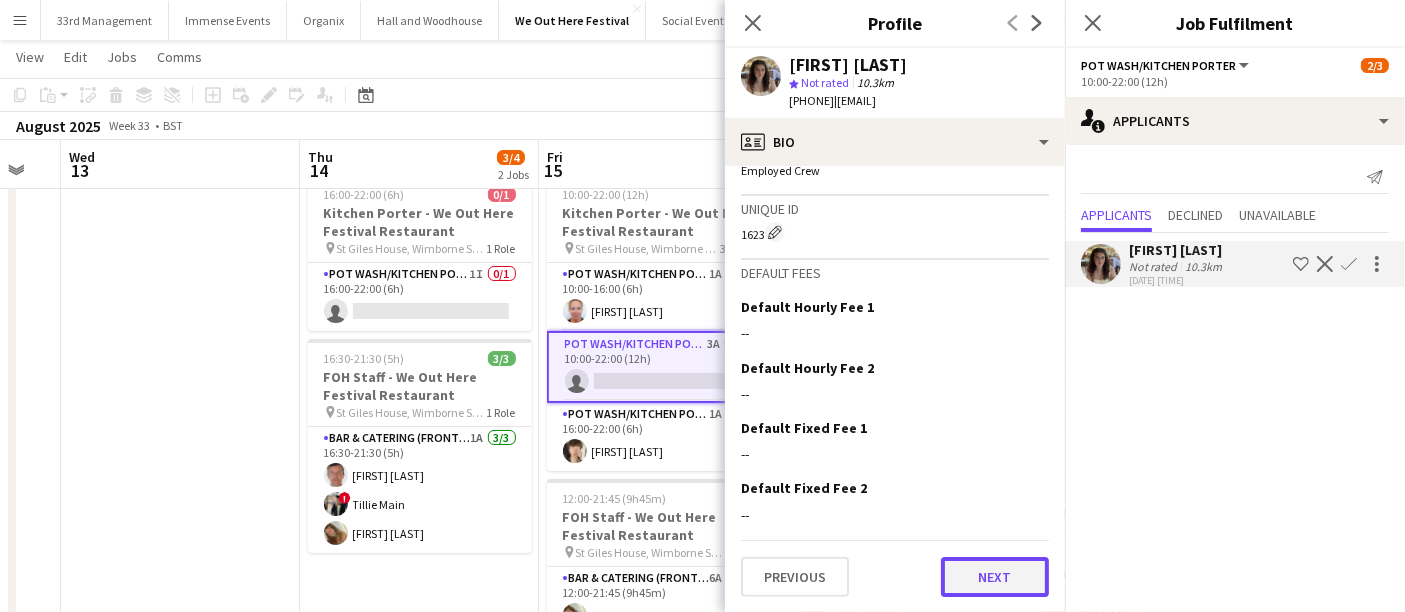 click on "Next" 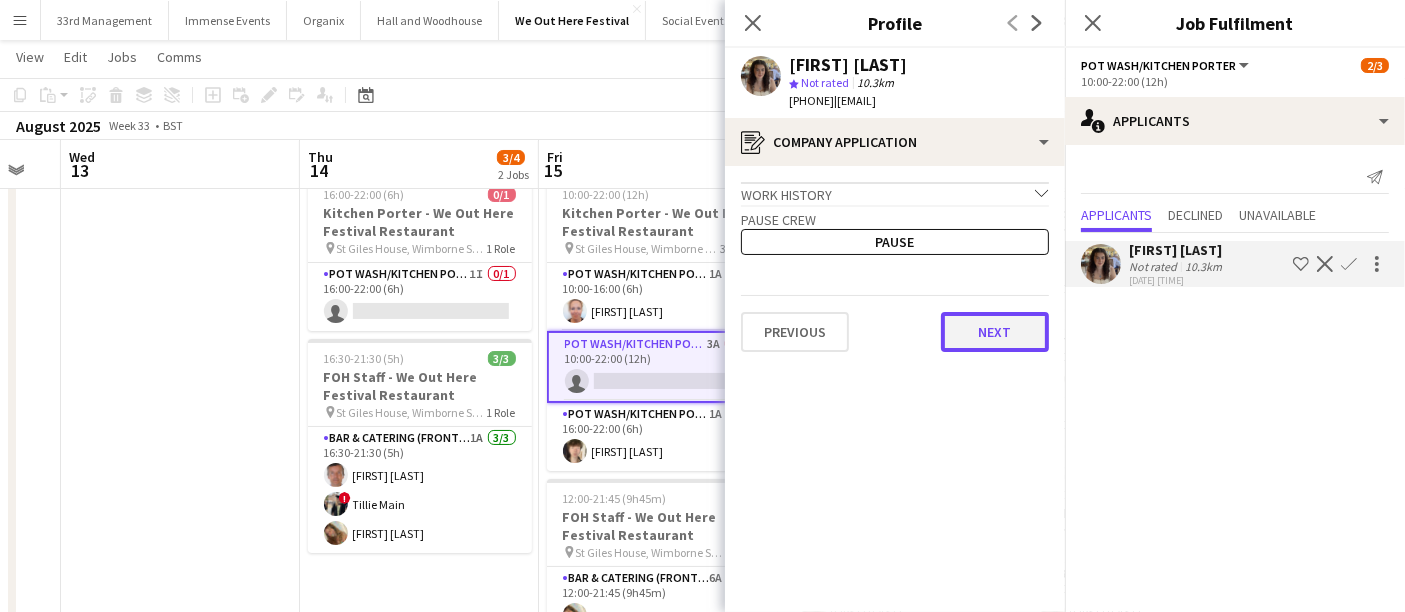 click on "Next" 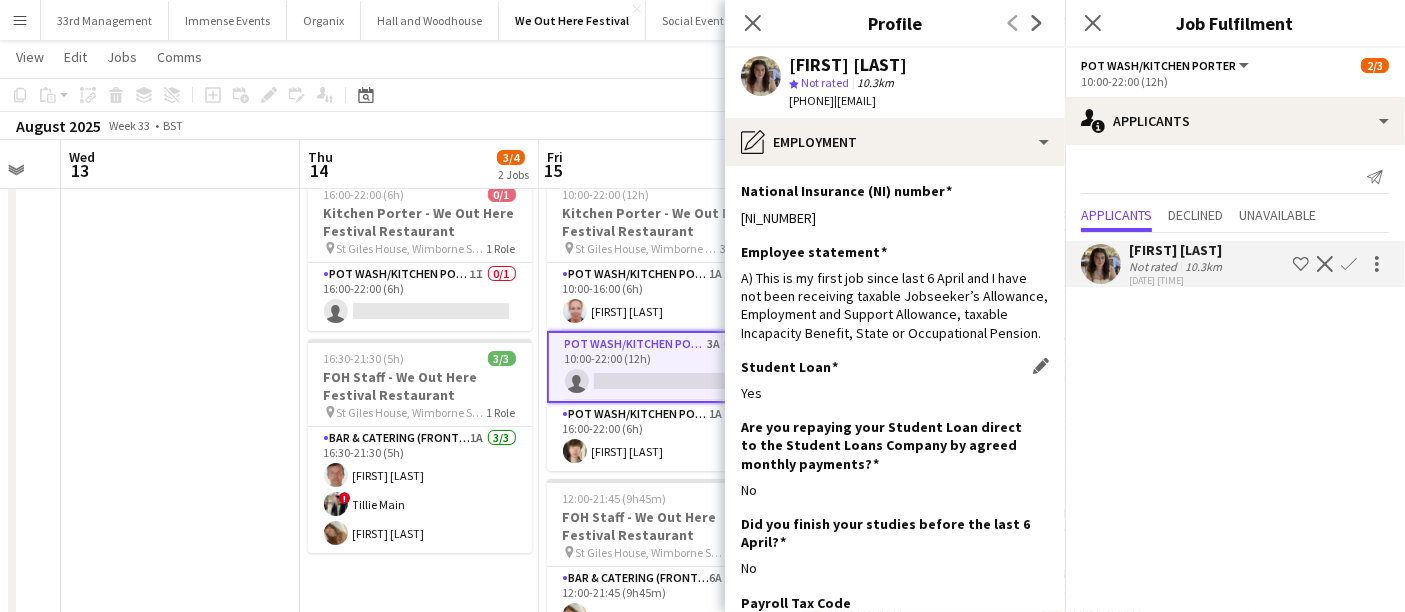 scroll, scrollTop: 352, scrollLeft: 0, axis: vertical 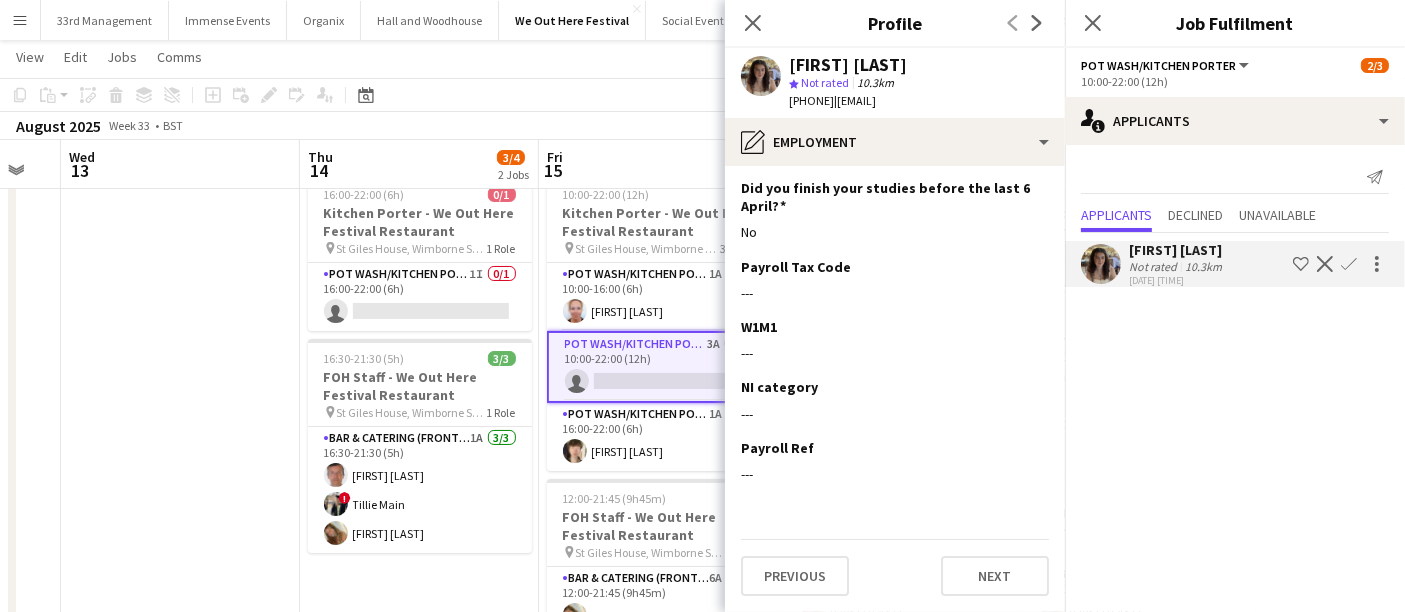 click on "National Insurance (NI) number
Edit this field
PH284524A  Employee statement
Edit this field
A) This is my first job since last 6 April and I have not been receiving taxable Jobseeker’s Allowance, Employment and Support Allowance, taxable Incapacity Benefit, State or Occupational Pension.  Student Loan
Edit this field
Yes  Are you repaying your Student Loan direct to the Student Loans Company by agreed monthly payments?
Edit this field
No  Did you finish your studies before the last 6 April?
Edit this field
No  Payroll Tax Code
Edit this field
---  W1M1
Edit this field
---  NI category
Edit this field
---  Payroll Ref" 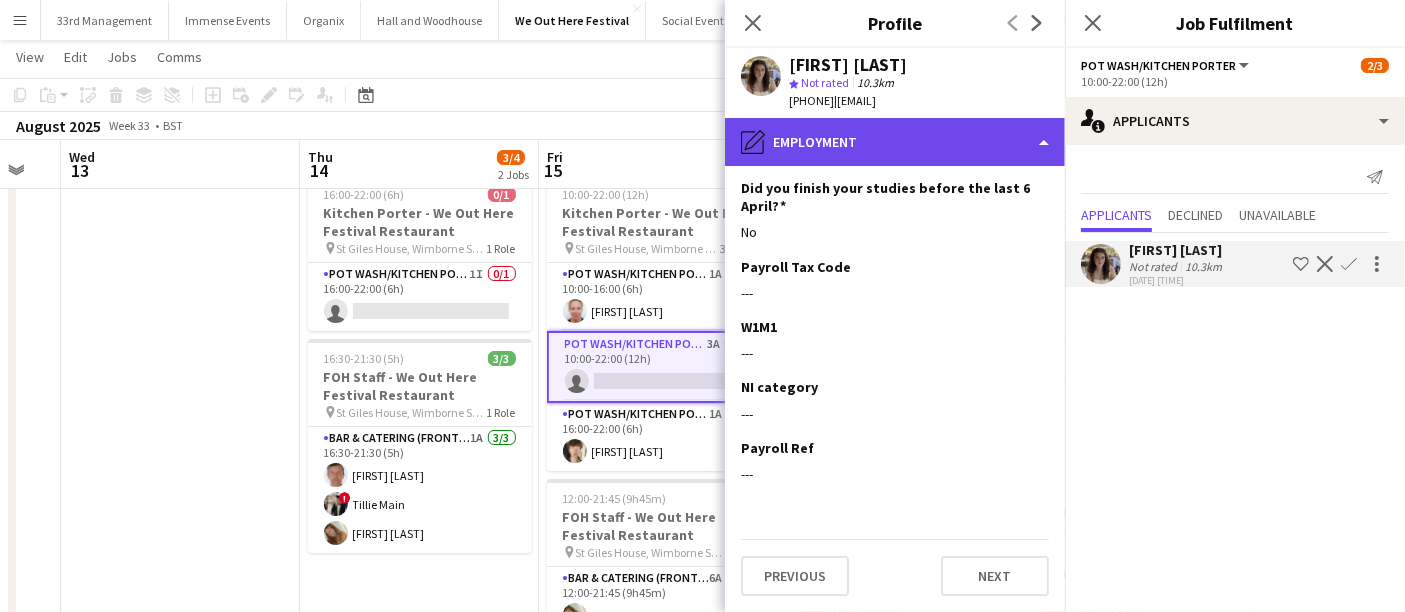 click on "pencil4
Employment" 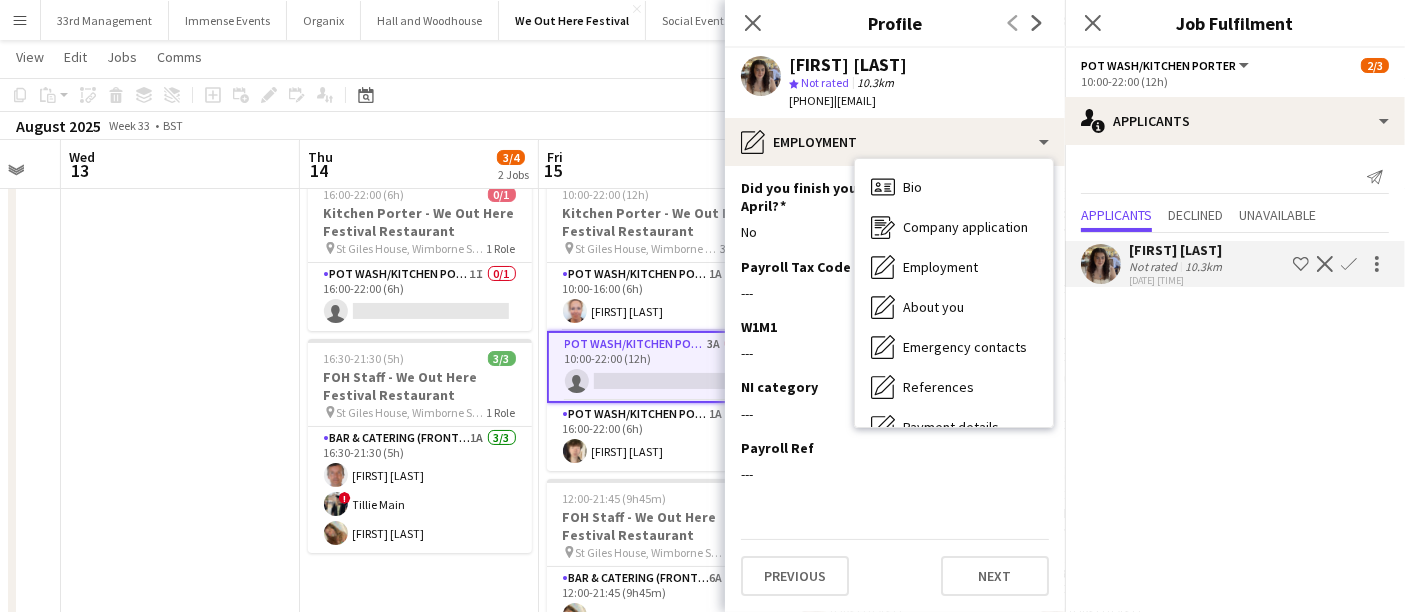 click at bounding box center [180, 449] 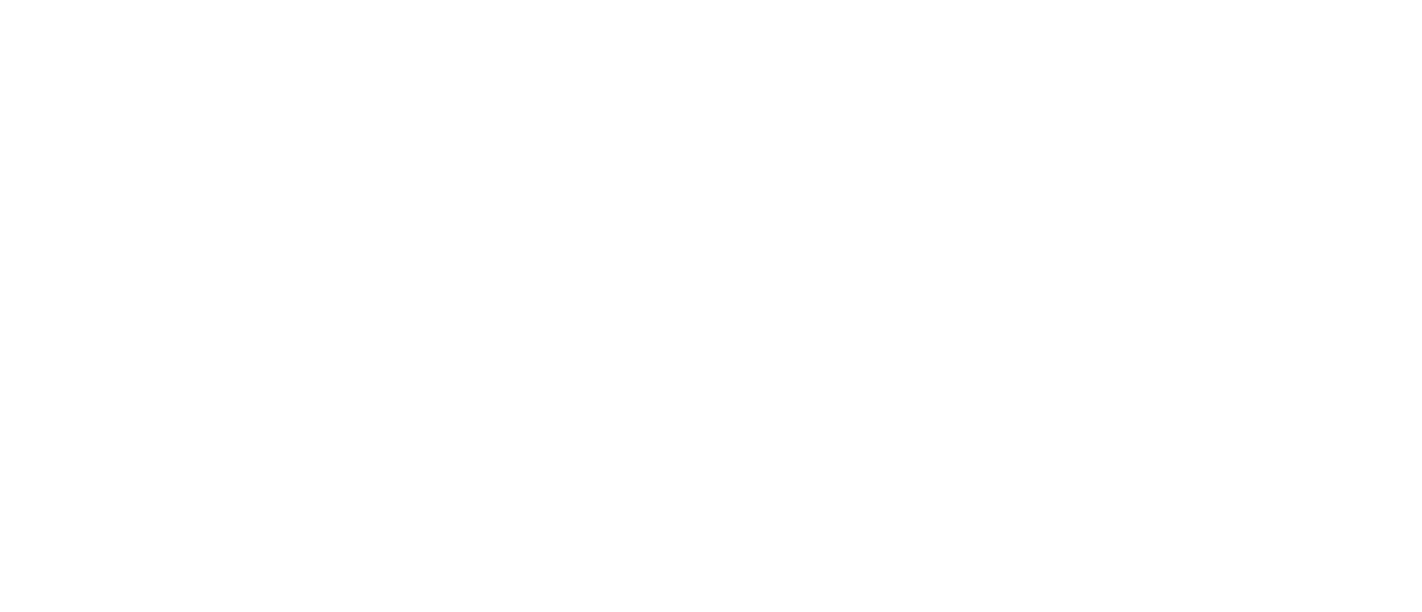 scroll, scrollTop: 0, scrollLeft: 0, axis: both 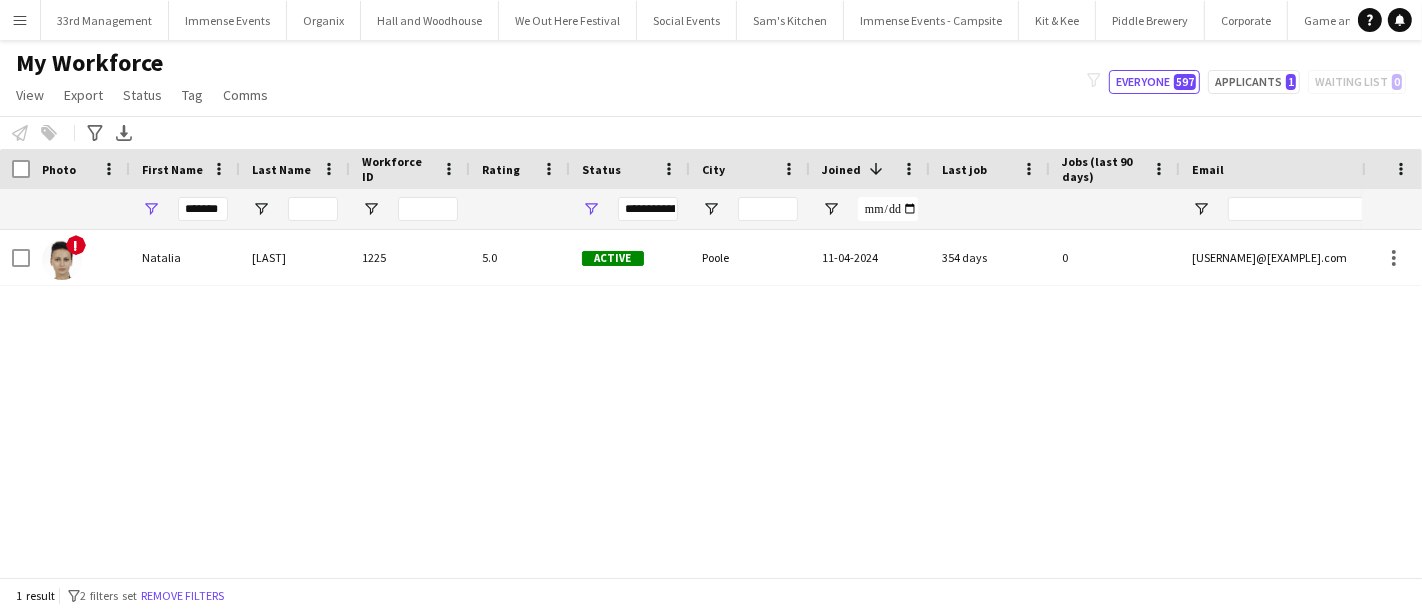 click on "My Workforce   View   Views  Default view Language New view Update view Delete view Edit name Customise view Customise filters Reset Filters Reset View Reset All  Export  New starters report Export as XLSX Export as PDF  Status  Edit  Tag  New tag  Edit tag  Basingstoke Comic Con (10) Bath (2) Birmingham Corporate  (4) Bishops Stortford  (0) Blandford (1) Bmouth BA (2) Bournemouth Bar staff (3) Brand Ambassadors London (15) Bristol (12) Cheese & Chilli Staff (9) Chef  (1) Cheil staff (0) Corporate London Staff (15) Crew / Labourers (15) Crowdcomms (17) DAC potentials (12) Digital Transformation Global (1) Dorset (78) Fcl manager  (3) Festival Coast Live (4) Green House (0) Guildford (10) Hall and Woodhouse (16) Hampshire (7) IKEA (2) InEvent 2024 Staff (2) Italian Corporate (1) Kit & Kee (37) Lexent (2) London (24) Mac n Cheese - Egham (5) Madding Crowd (1) NEW CC (3) Northamptonshire  (4) Pizza Show (1) Pontoon Filipa (0) Pontoon Natalie (1) Pontoon Phill (1) Pontoon Scoot (1) Pontoon Scott (1) Reading (6)" 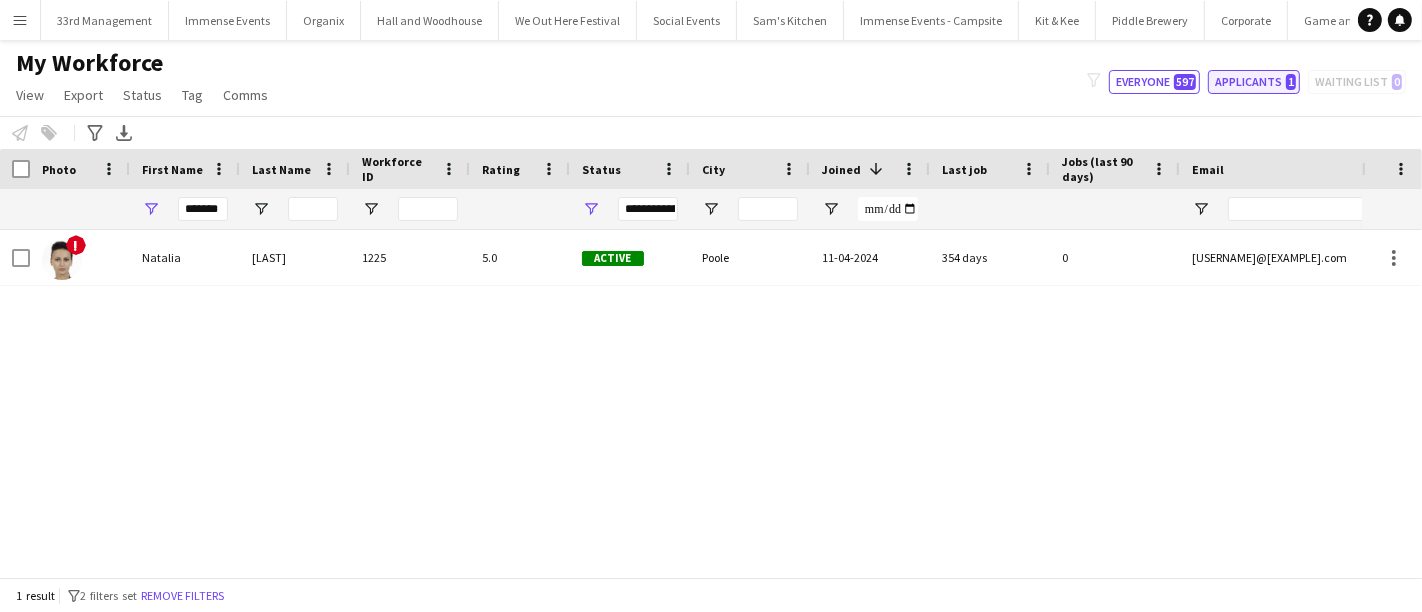 click on "Applicants   1" 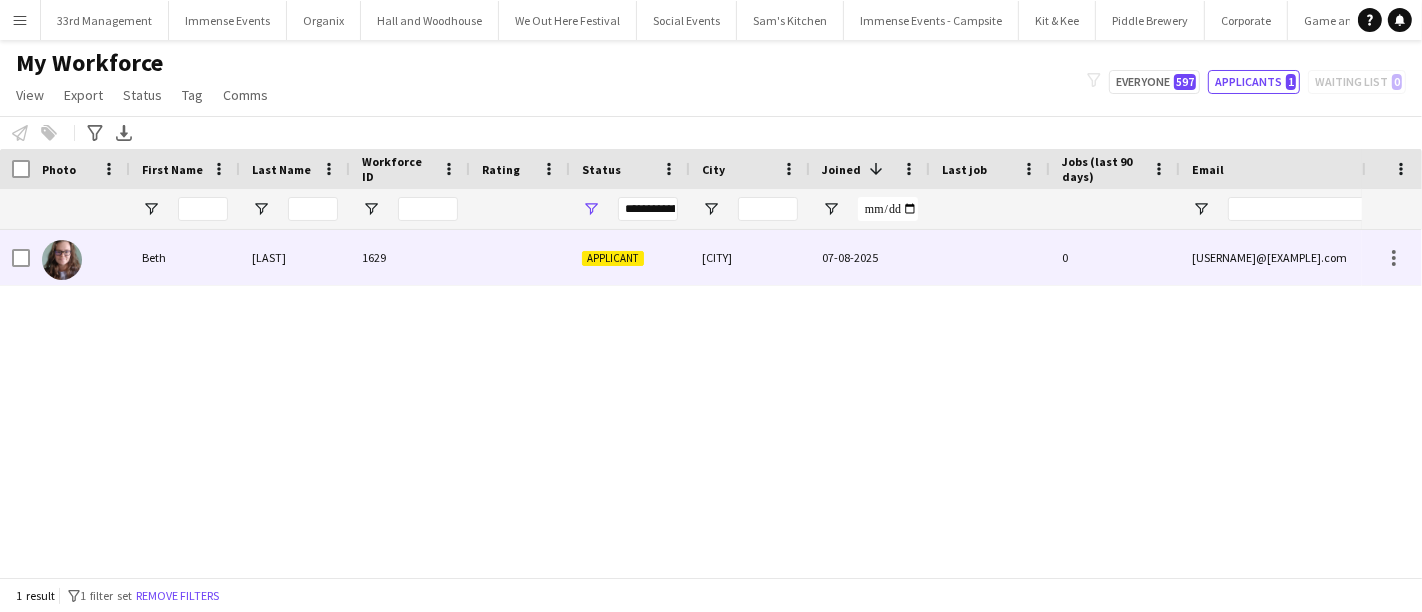 click on "1629" at bounding box center [410, 257] 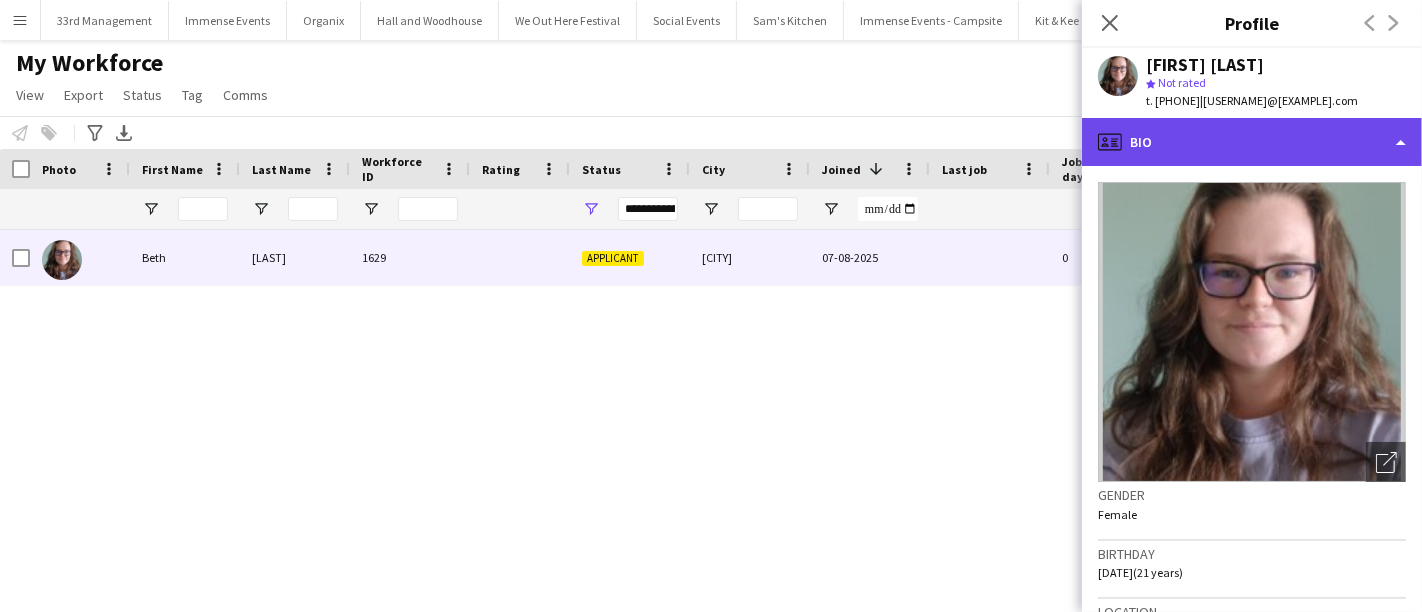 click on "profile
Bio" 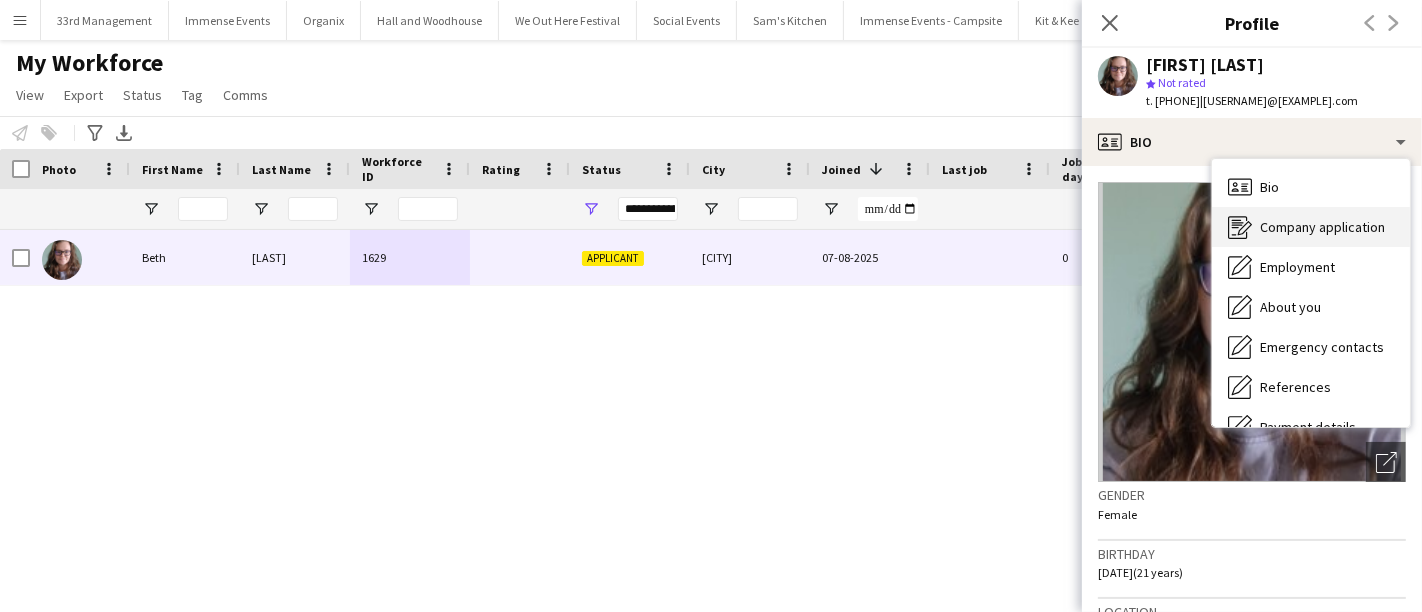 click on "Company application" at bounding box center [1322, 227] 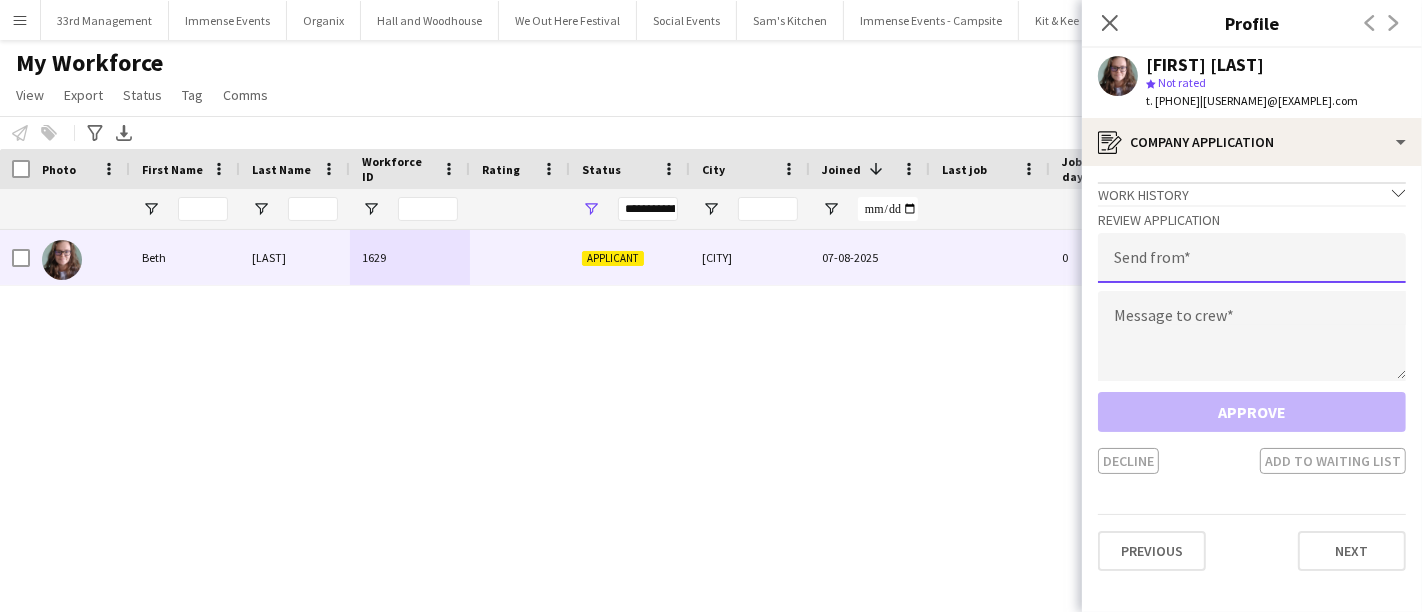 click 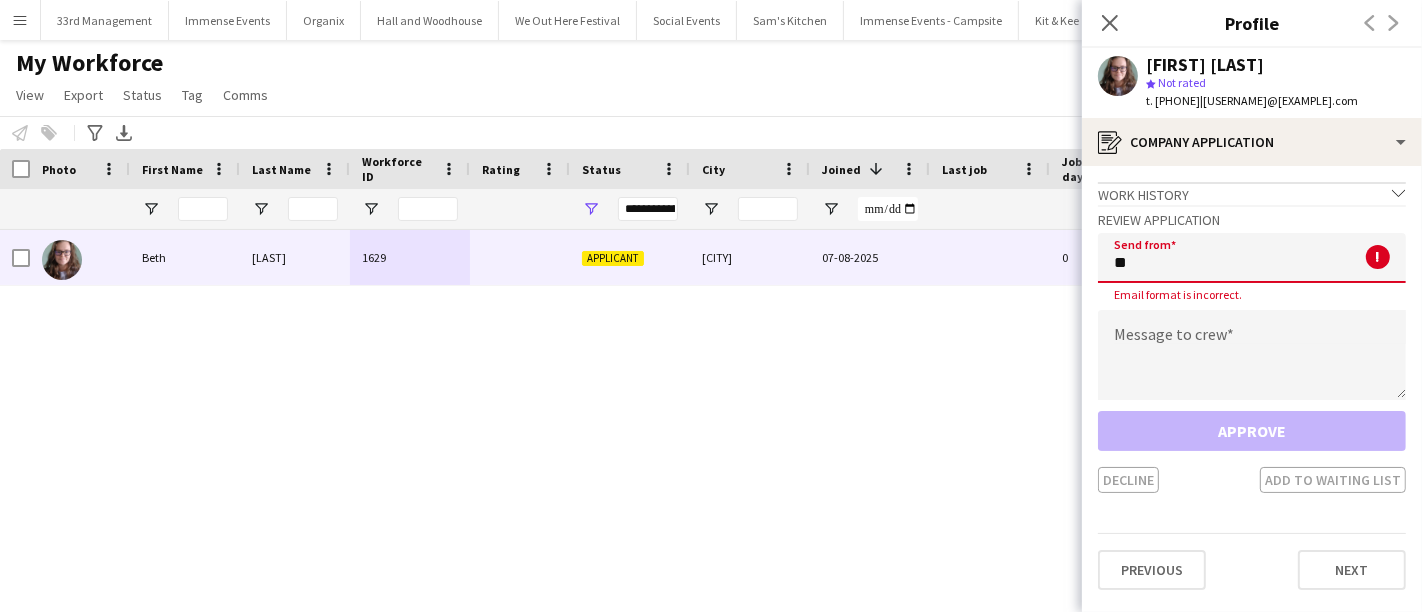 type on "*" 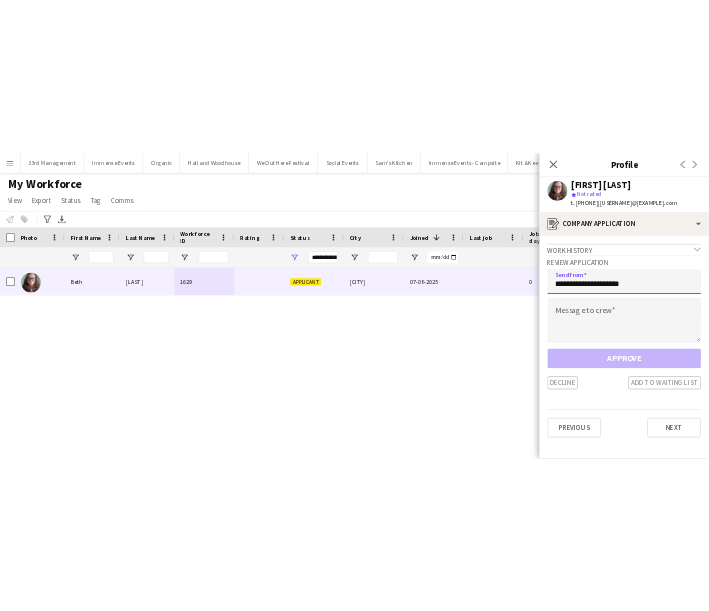 scroll, scrollTop: 0, scrollLeft: 0, axis: both 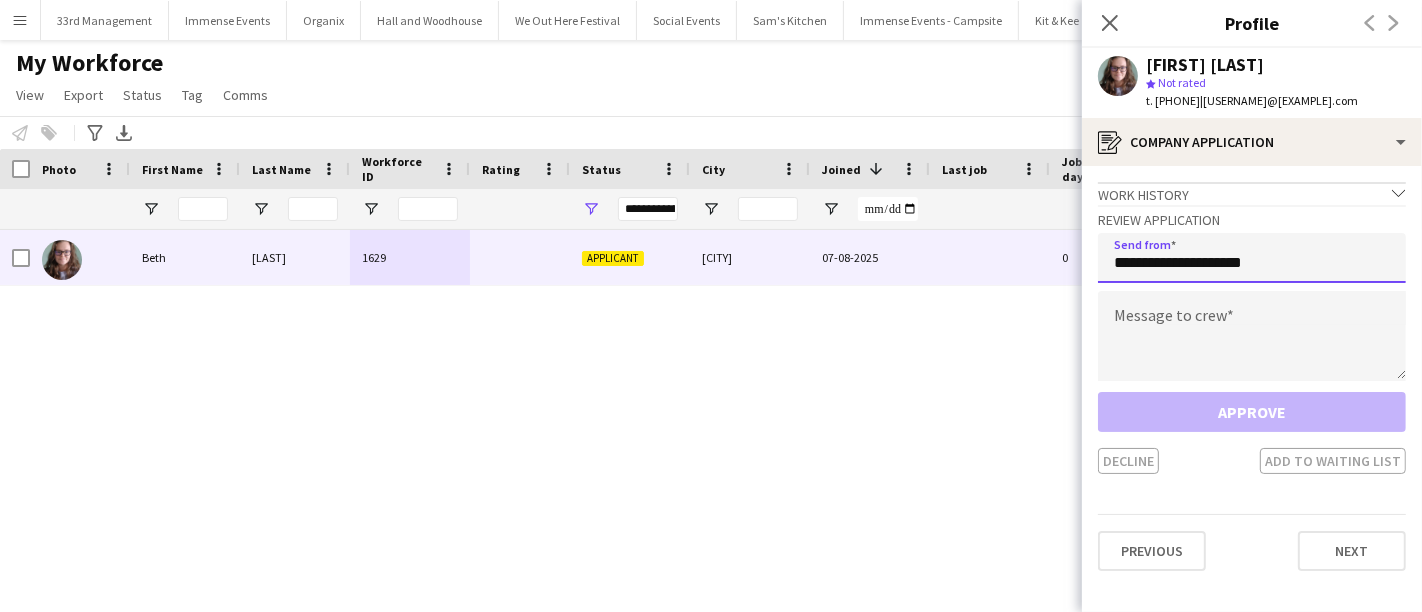 type on "**********" 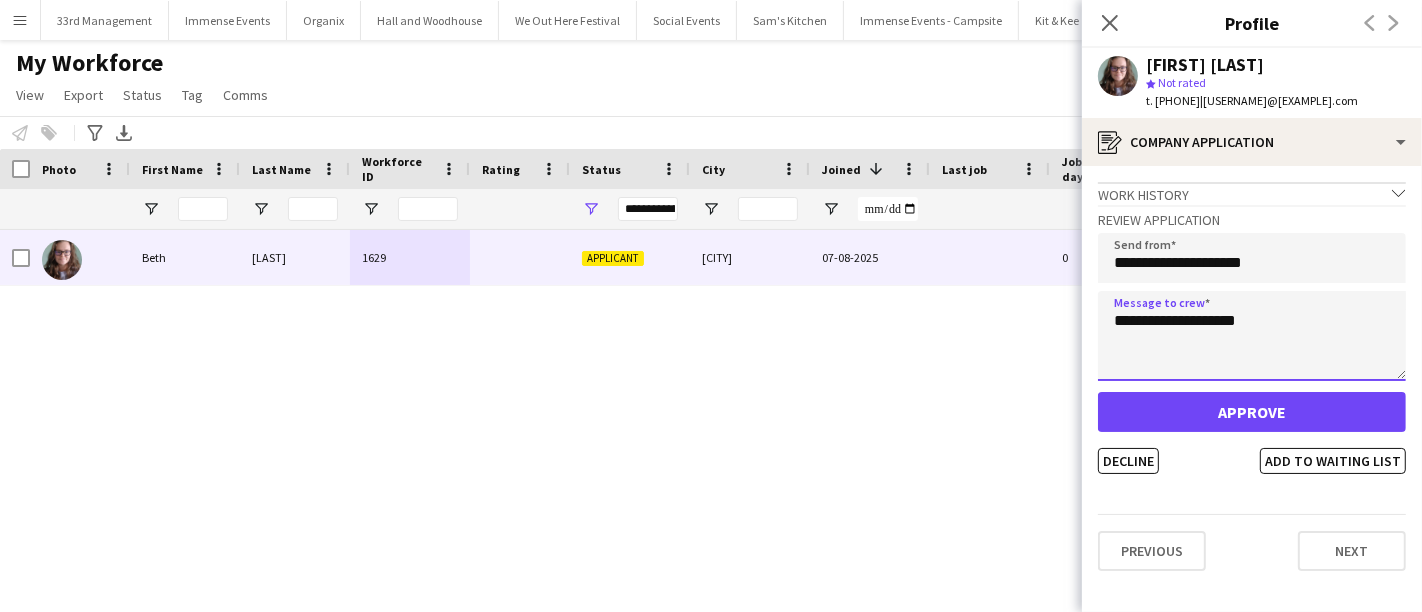 type on "**********" 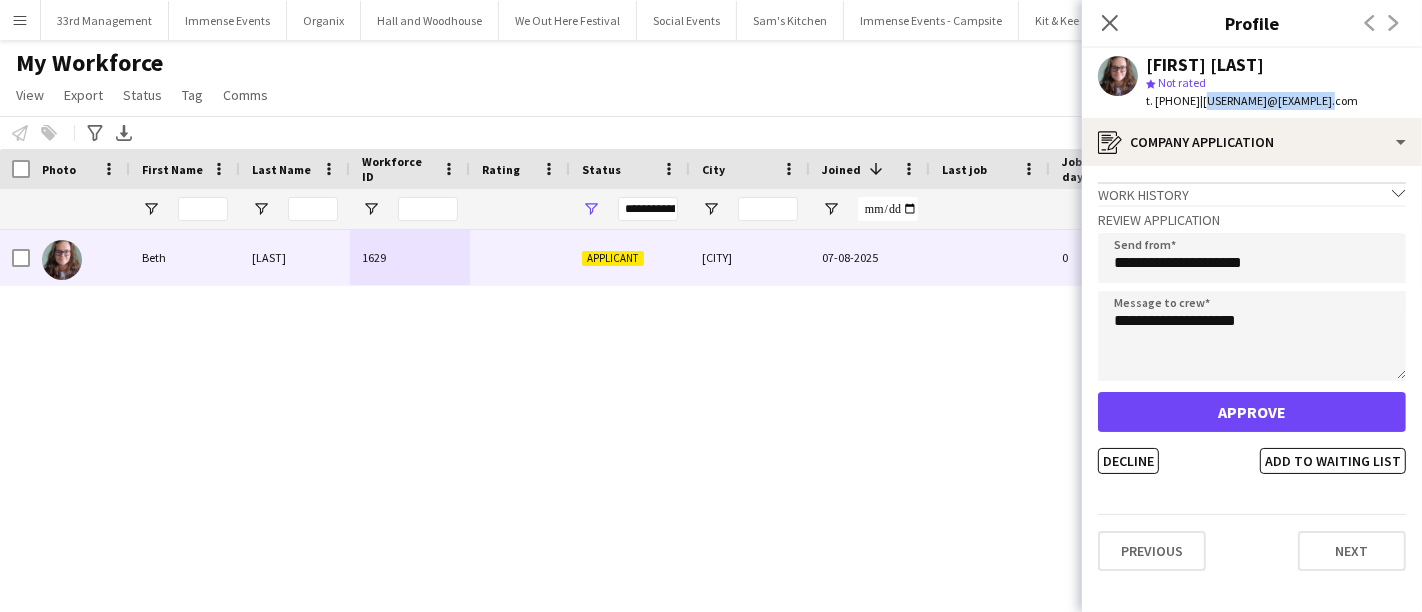 drag, startPoint x: 1365, startPoint y: 101, endPoint x: 1242, endPoint y: 107, distance: 123.146255 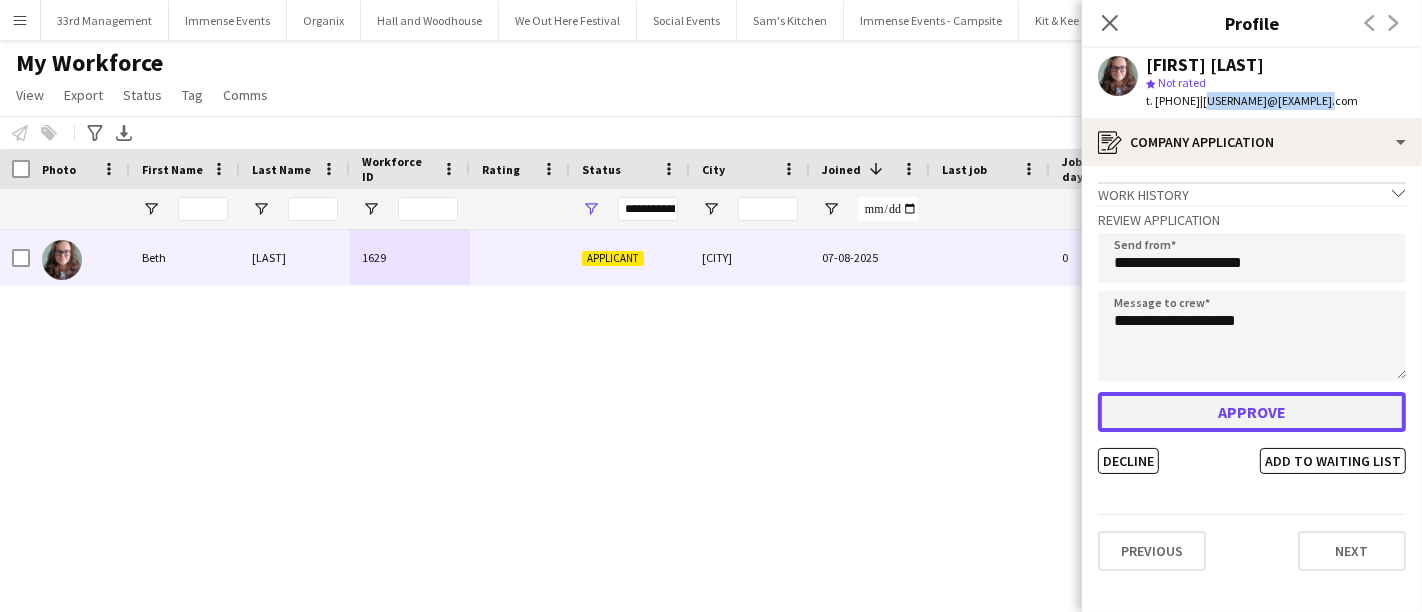 click on "Approve" 